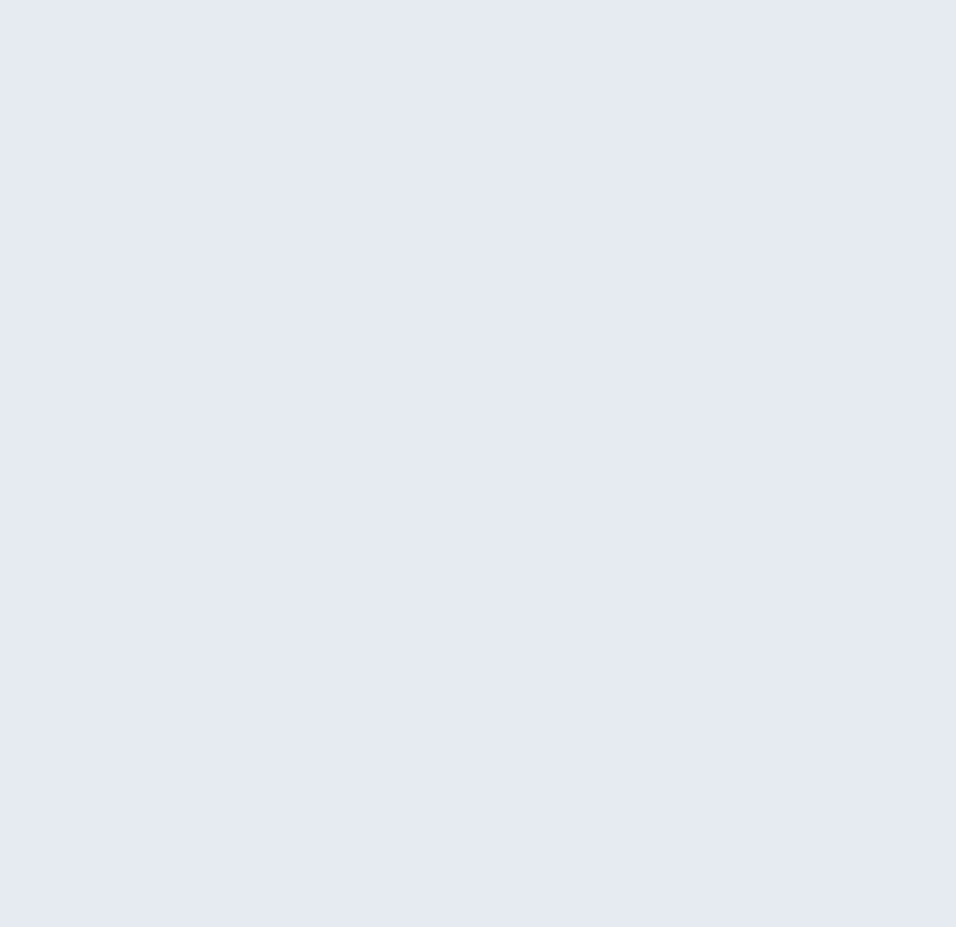scroll, scrollTop: 0, scrollLeft: 0, axis: both 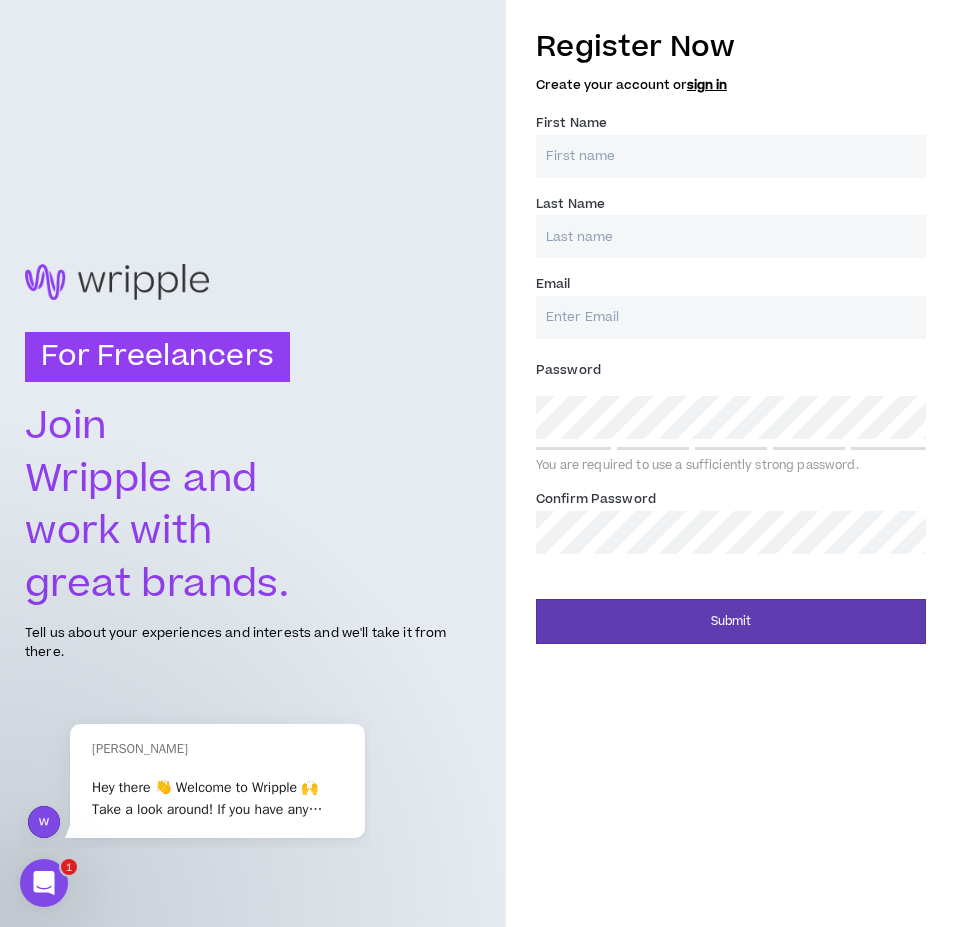 click on "First Name  *" at bounding box center [731, 156] 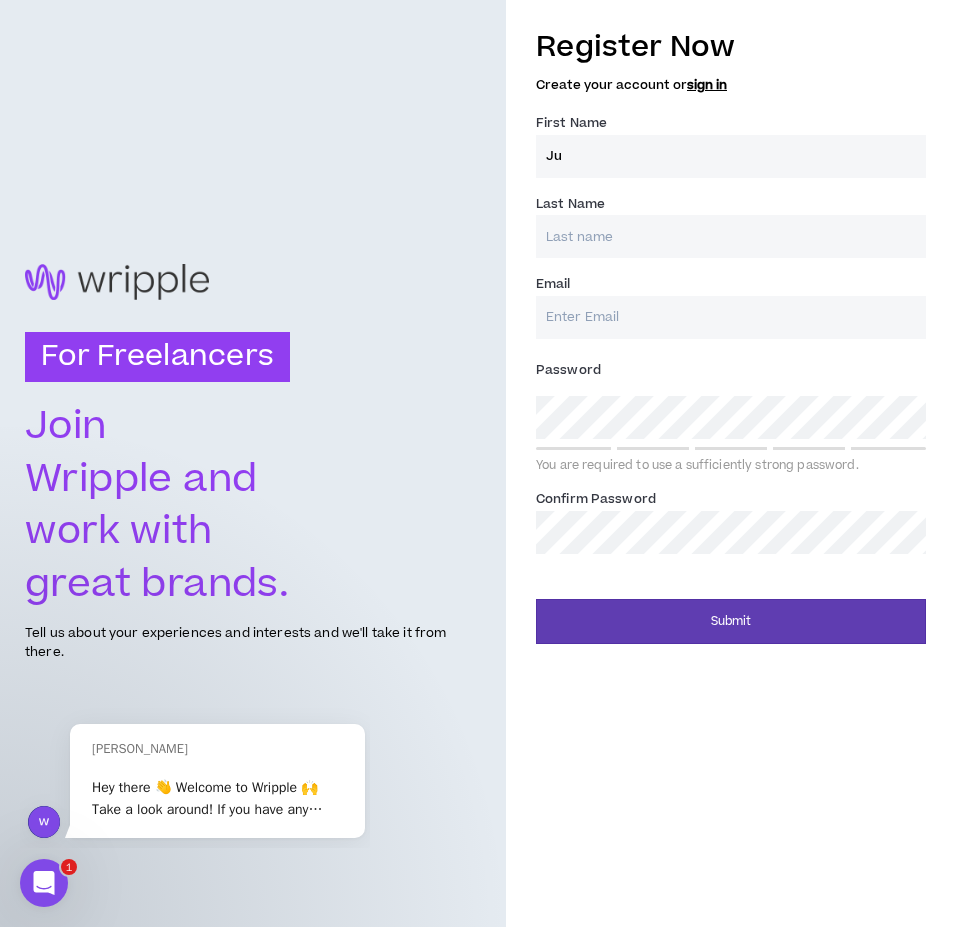type on "J" 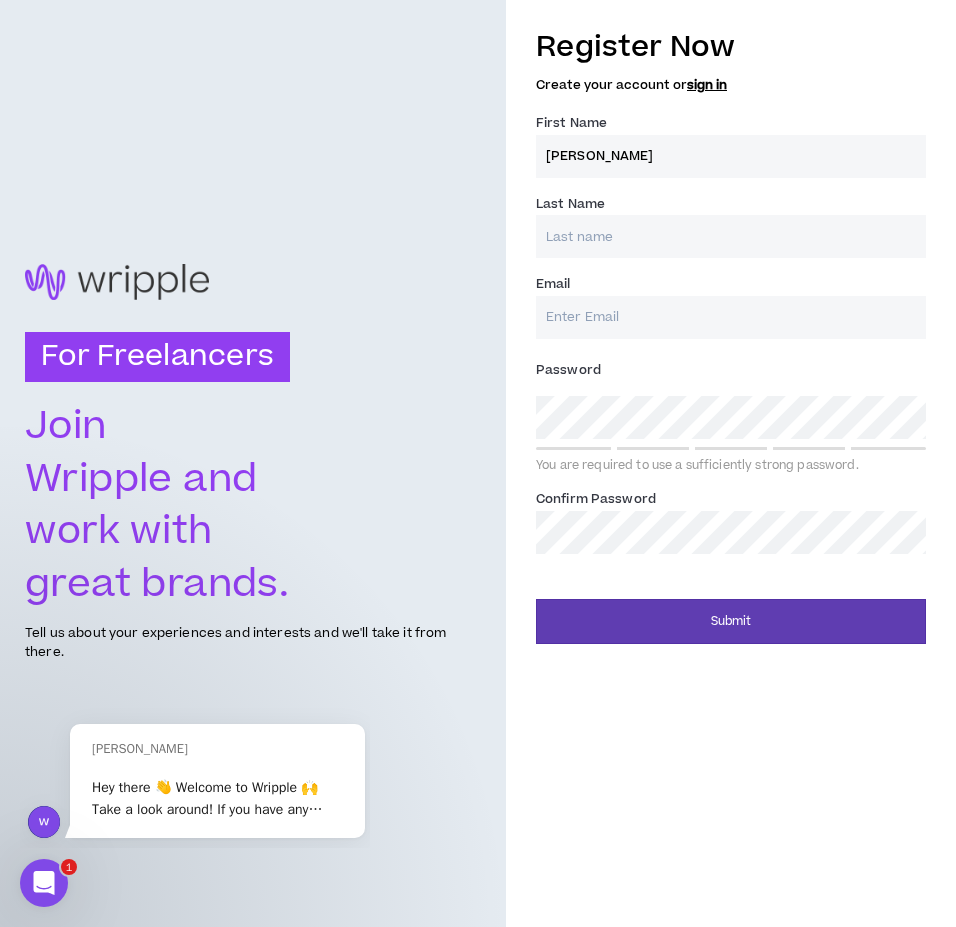 type on "[PERSON_NAME]" 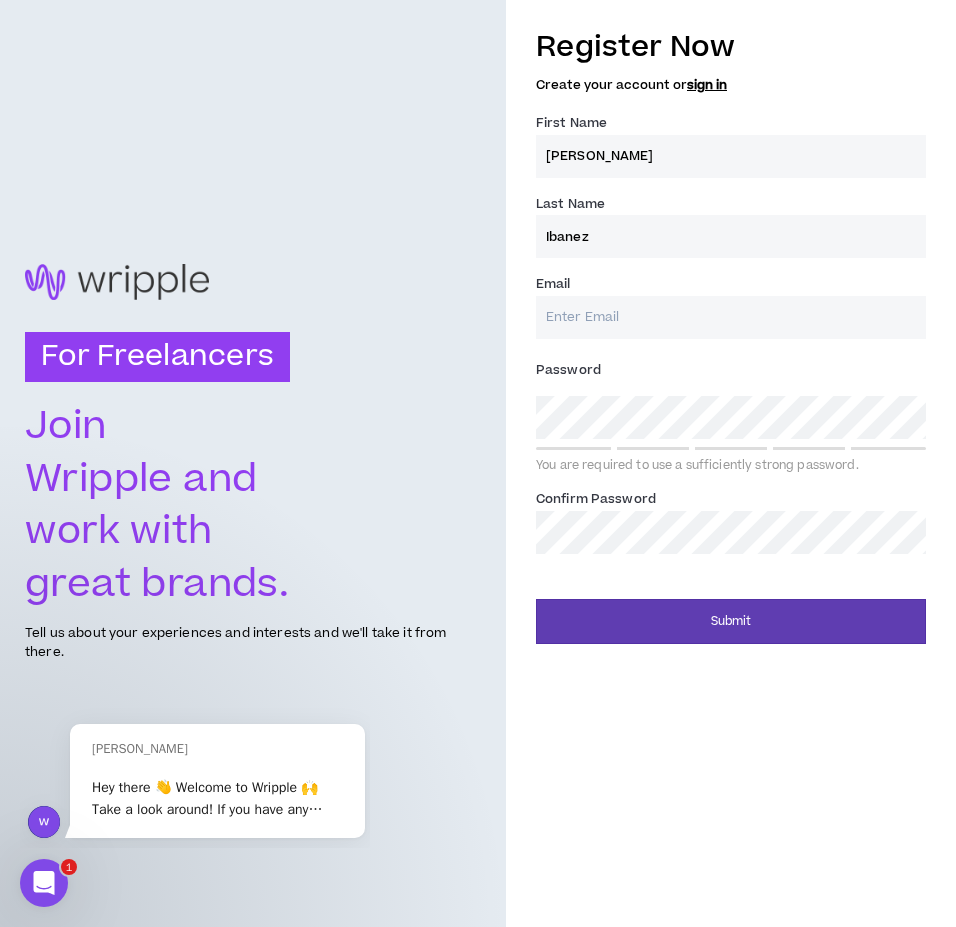 type on "Ibanez" 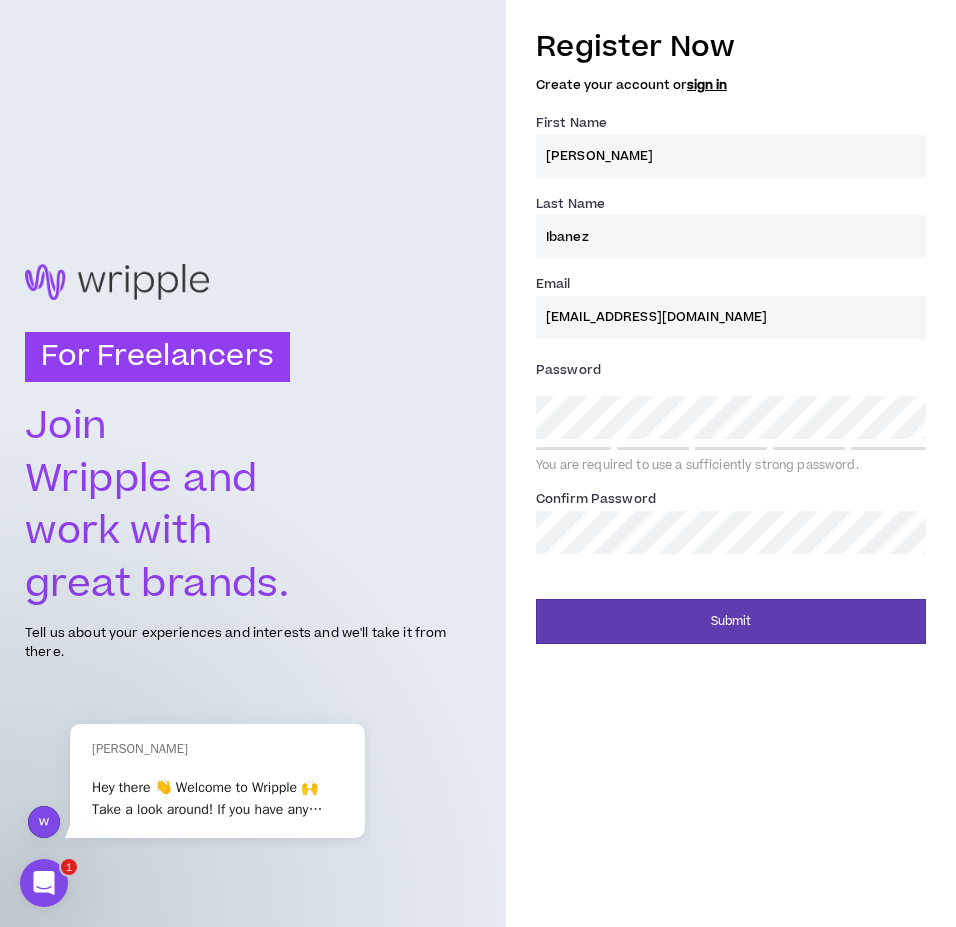 type on "[EMAIL_ADDRESS][DOMAIN_NAME]" 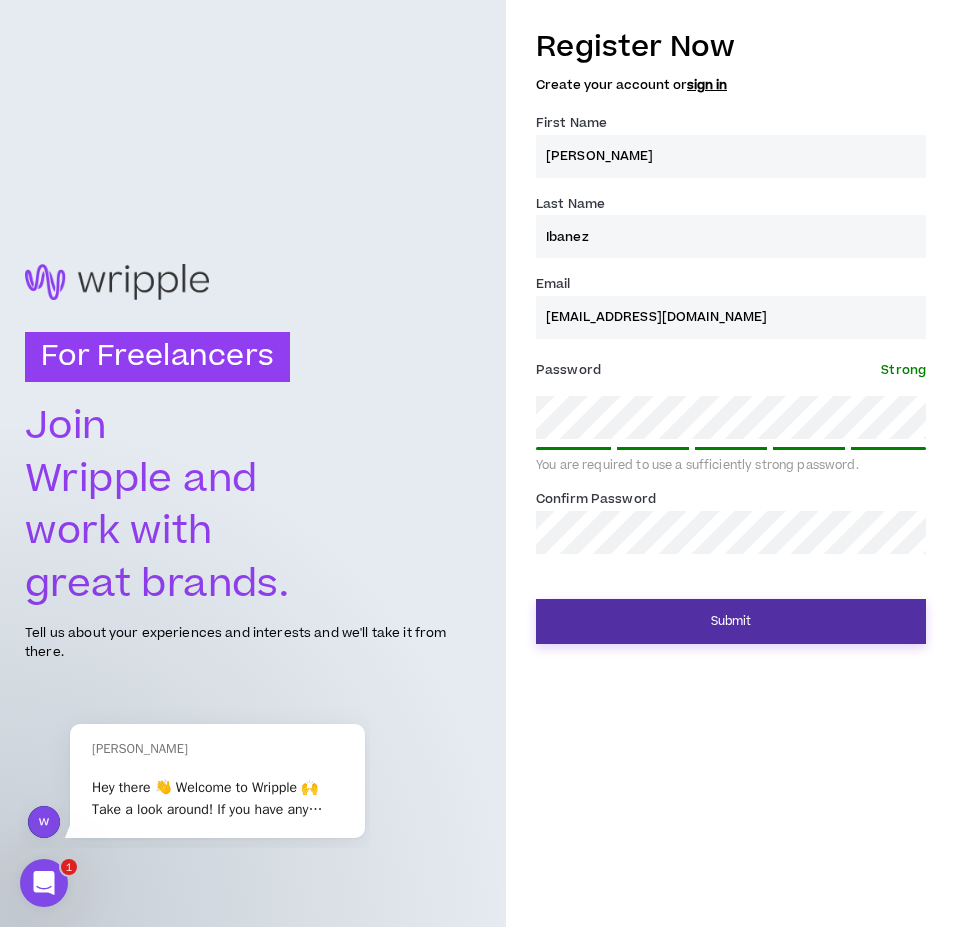 click on "Submit" at bounding box center [731, 621] 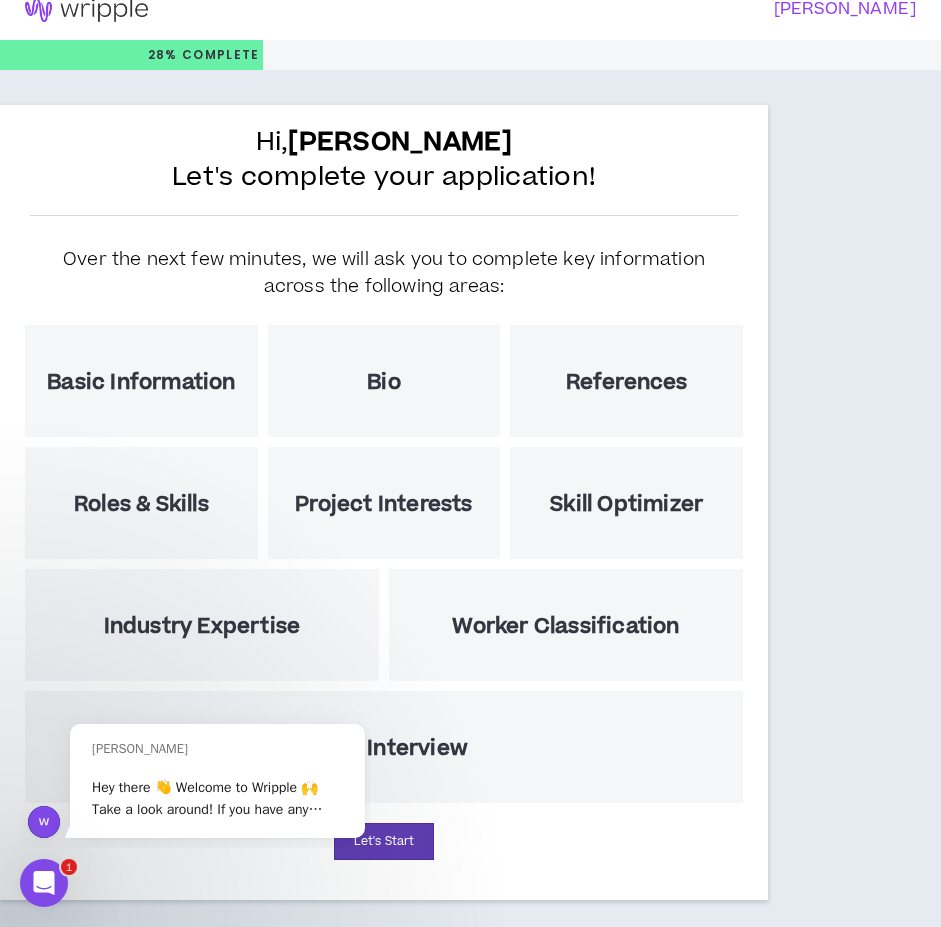 scroll, scrollTop: 38, scrollLeft: 0, axis: vertical 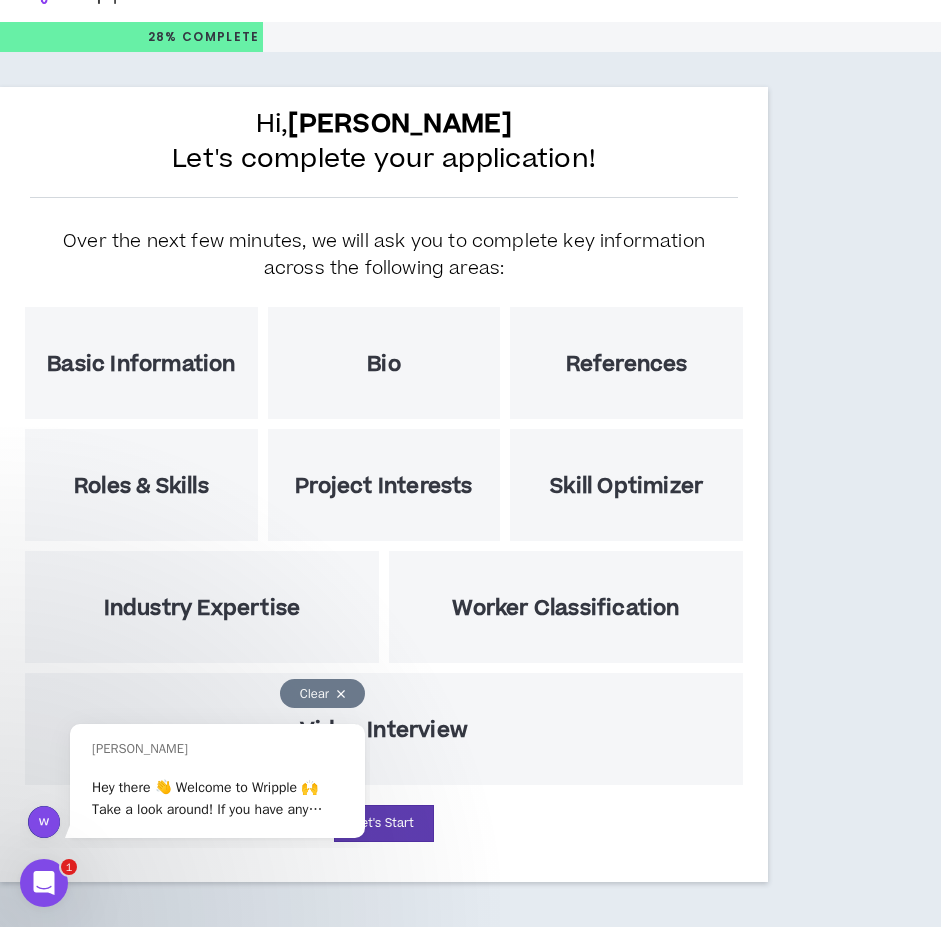click at bounding box center (341, 694) 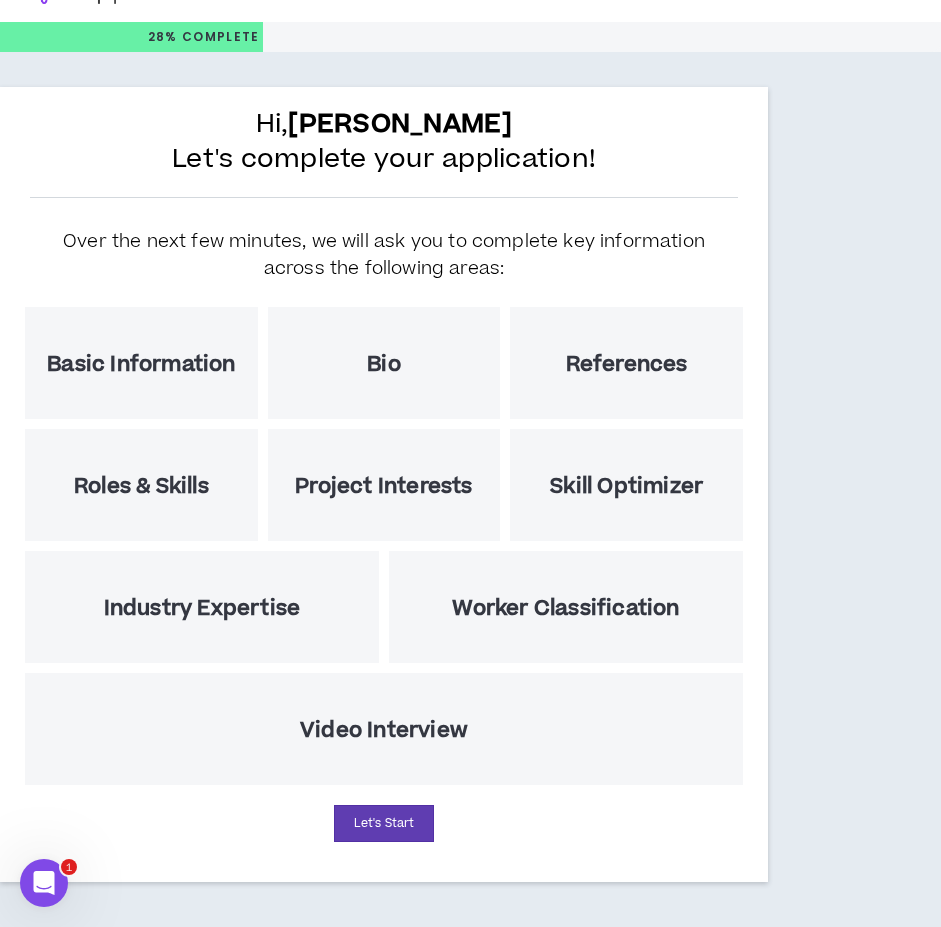 click on "Basic Information" at bounding box center [141, 364] 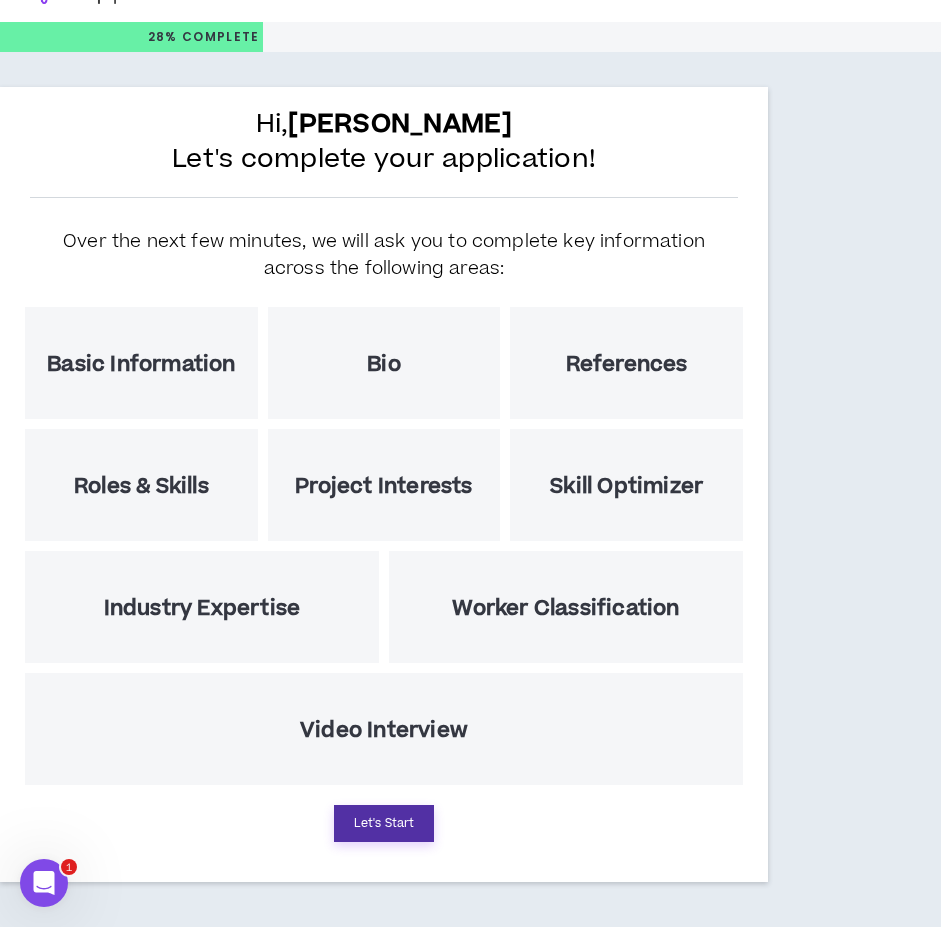 click on "Let's Start" at bounding box center [384, 823] 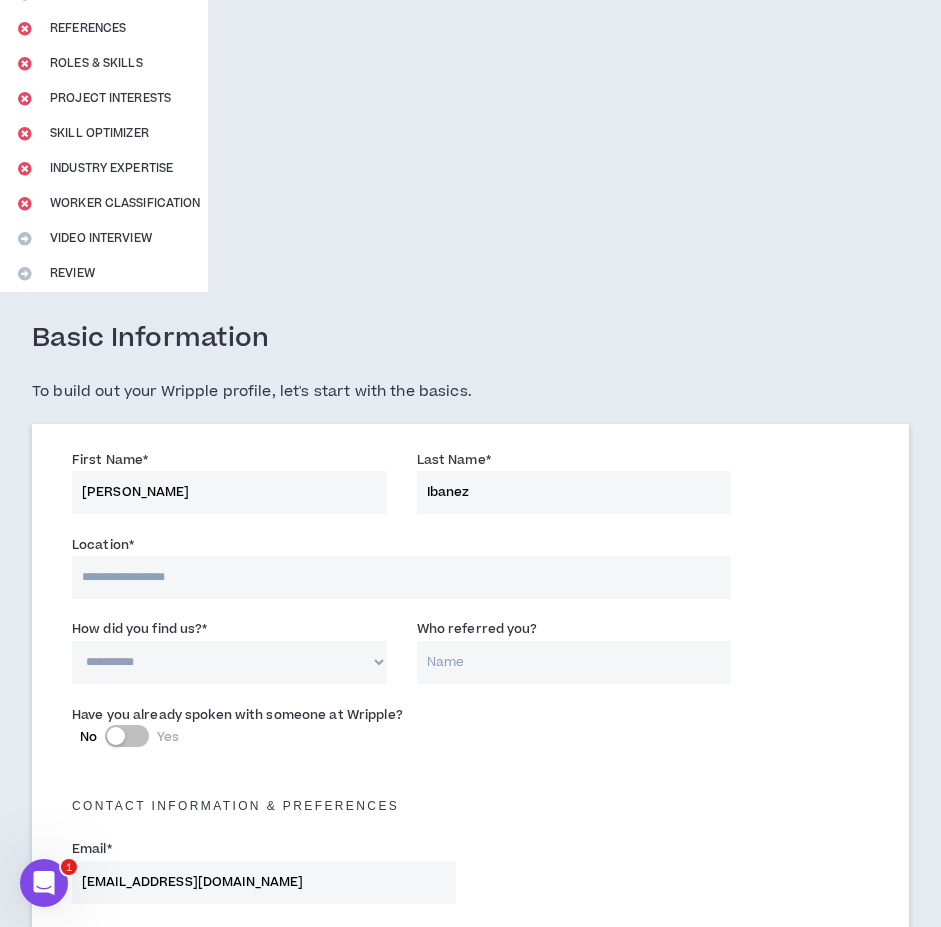 scroll, scrollTop: 300, scrollLeft: 0, axis: vertical 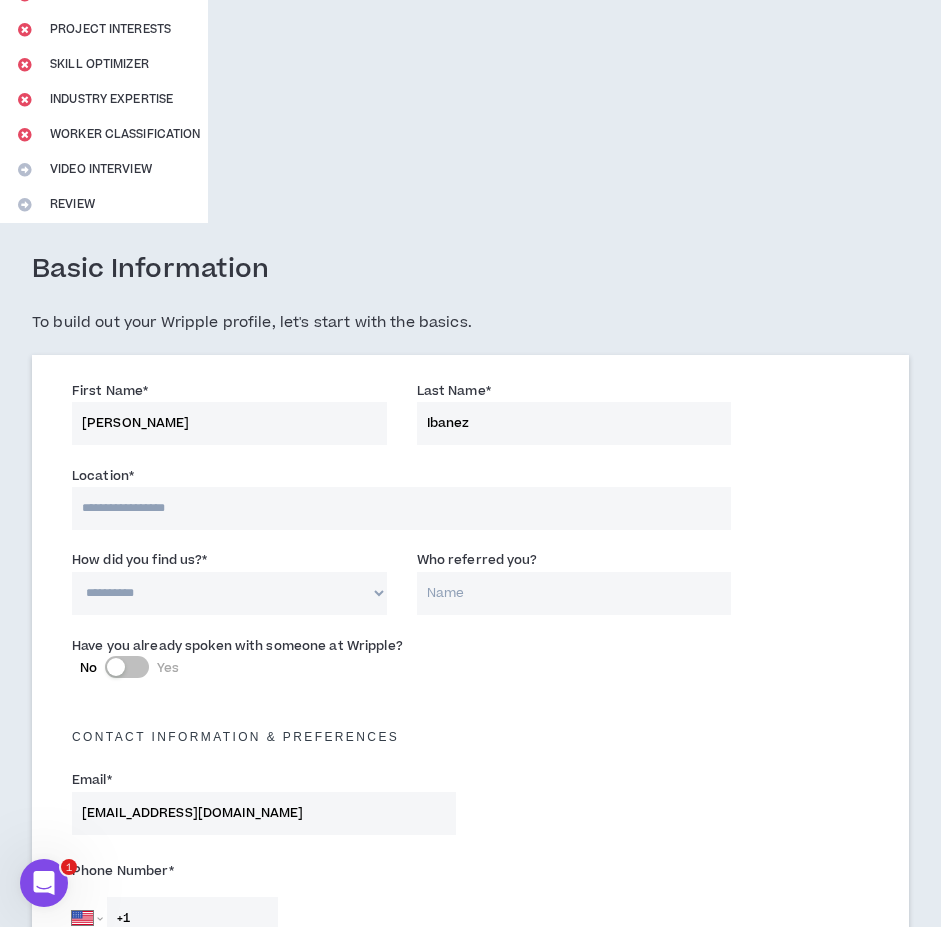 click at bounding box center [401, 508] 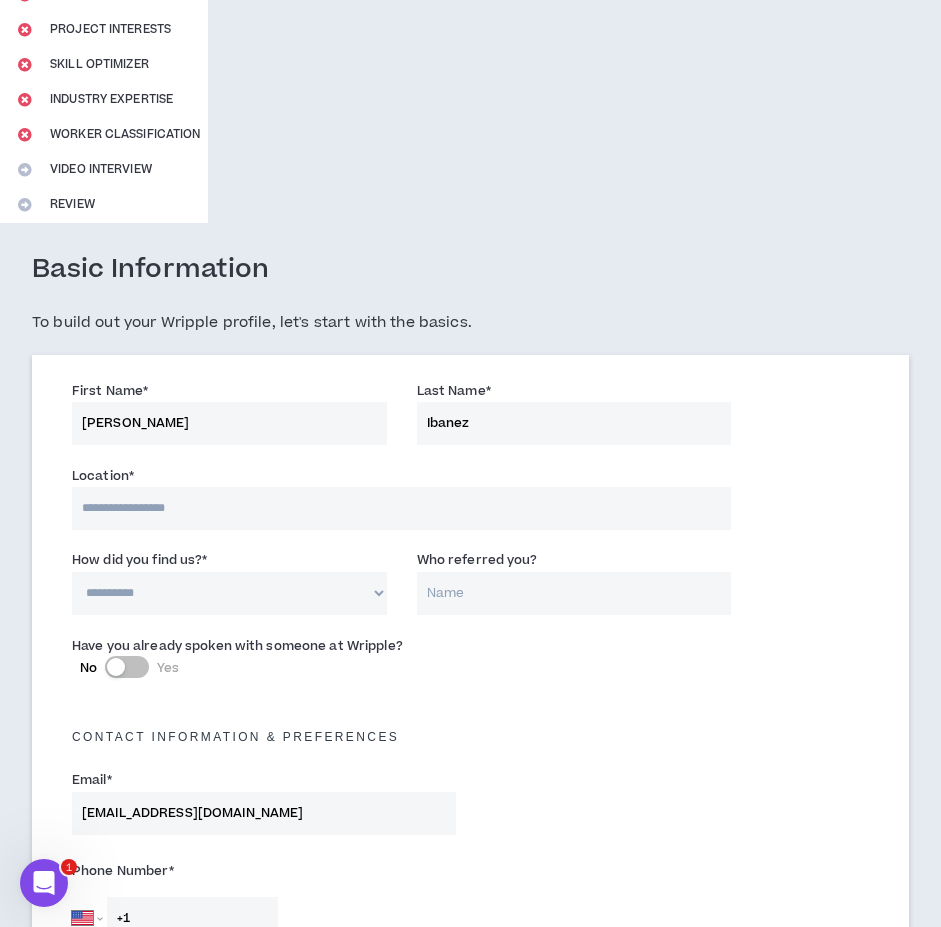 type on "**********" 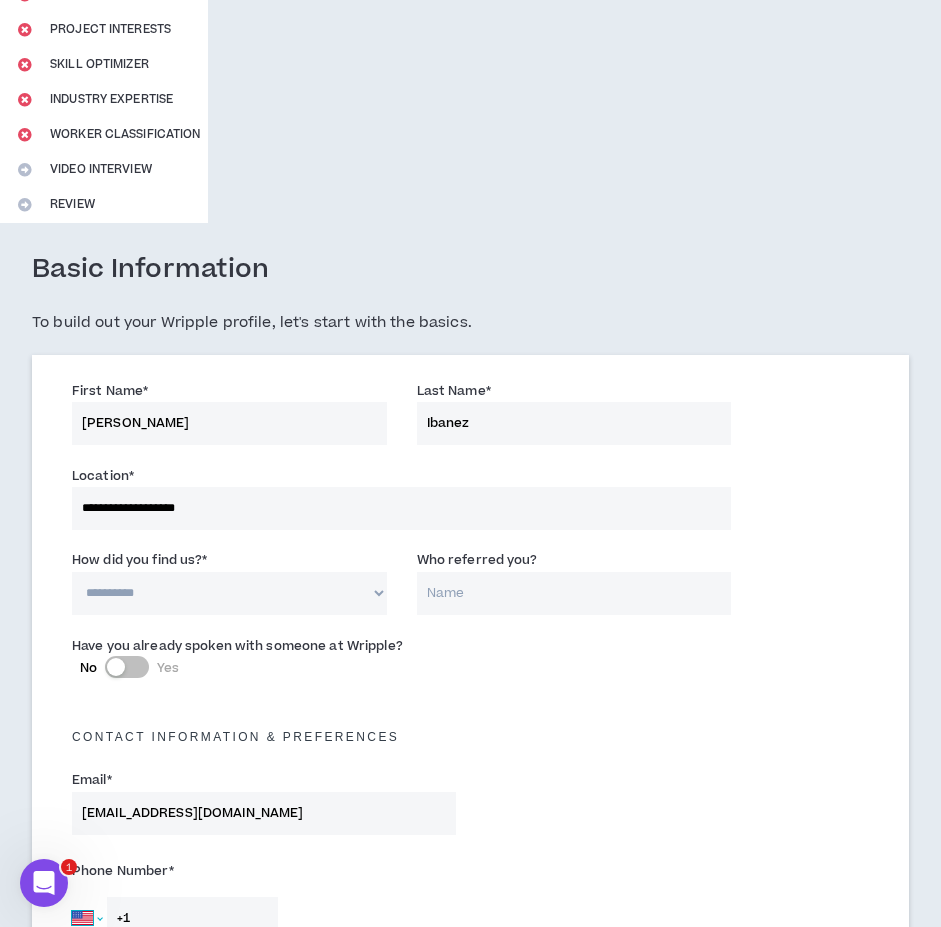 select on "PH" 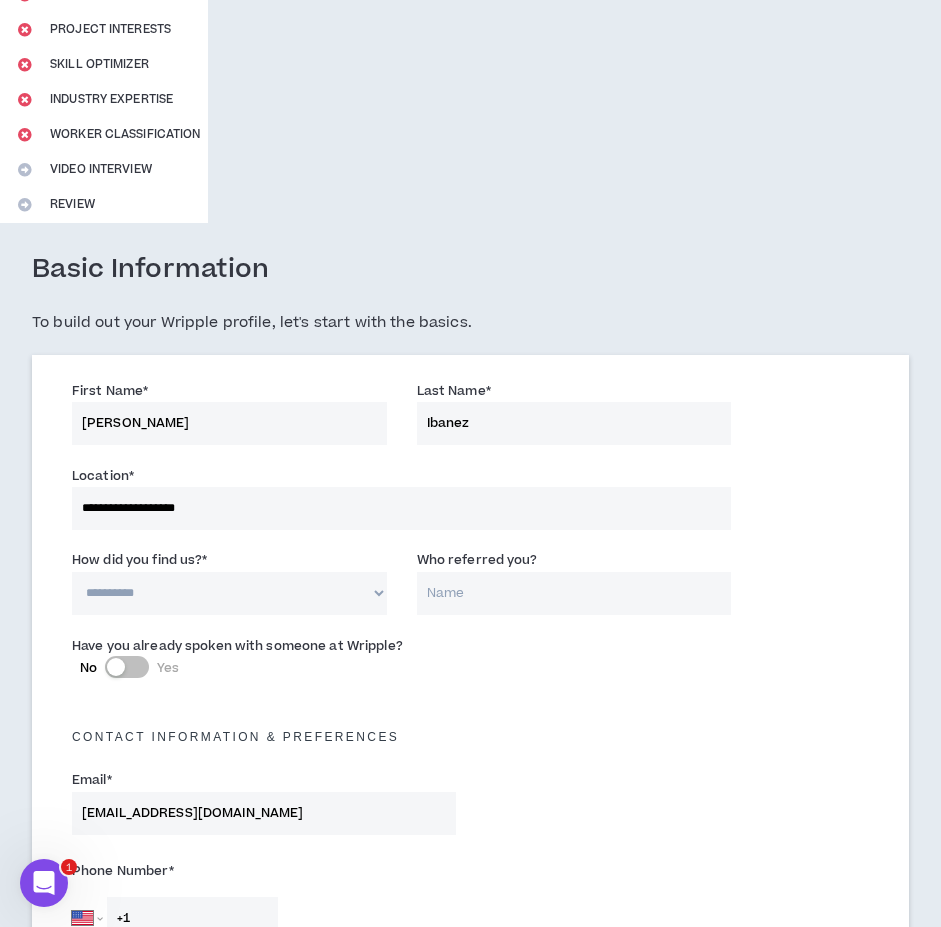 type on "+63" 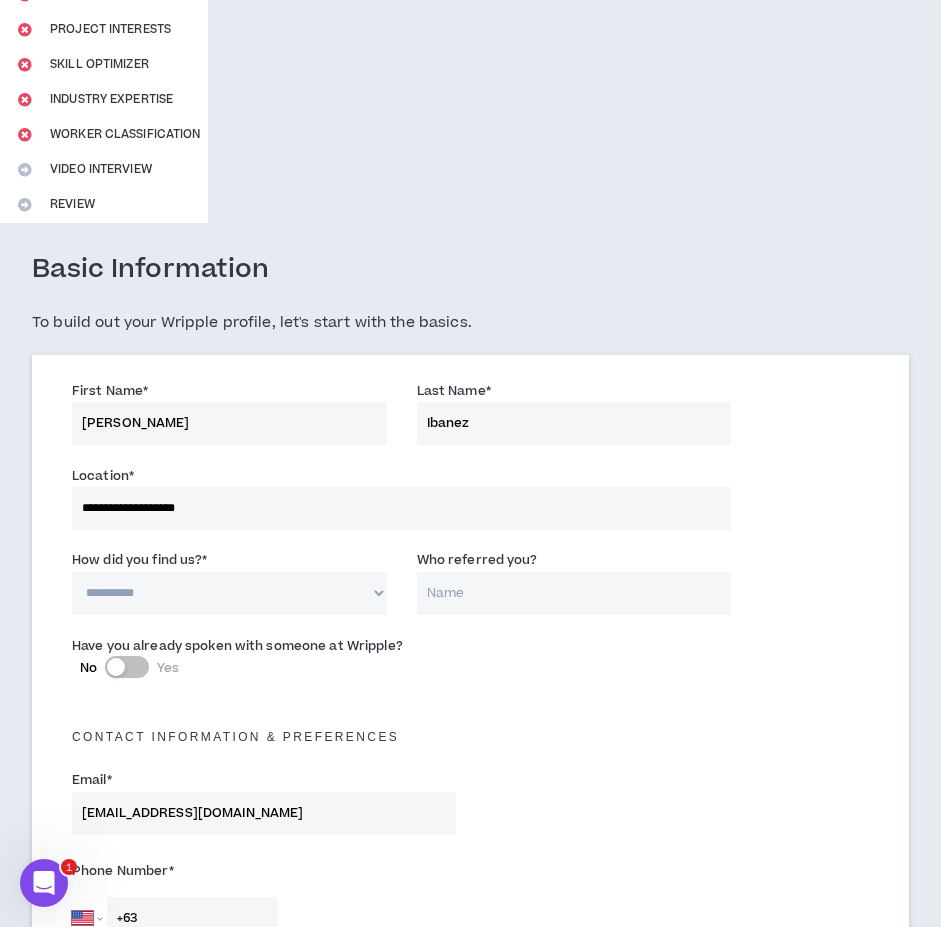 scroll, scrollTop: 313, scrollLeft: 0, axis: vertical 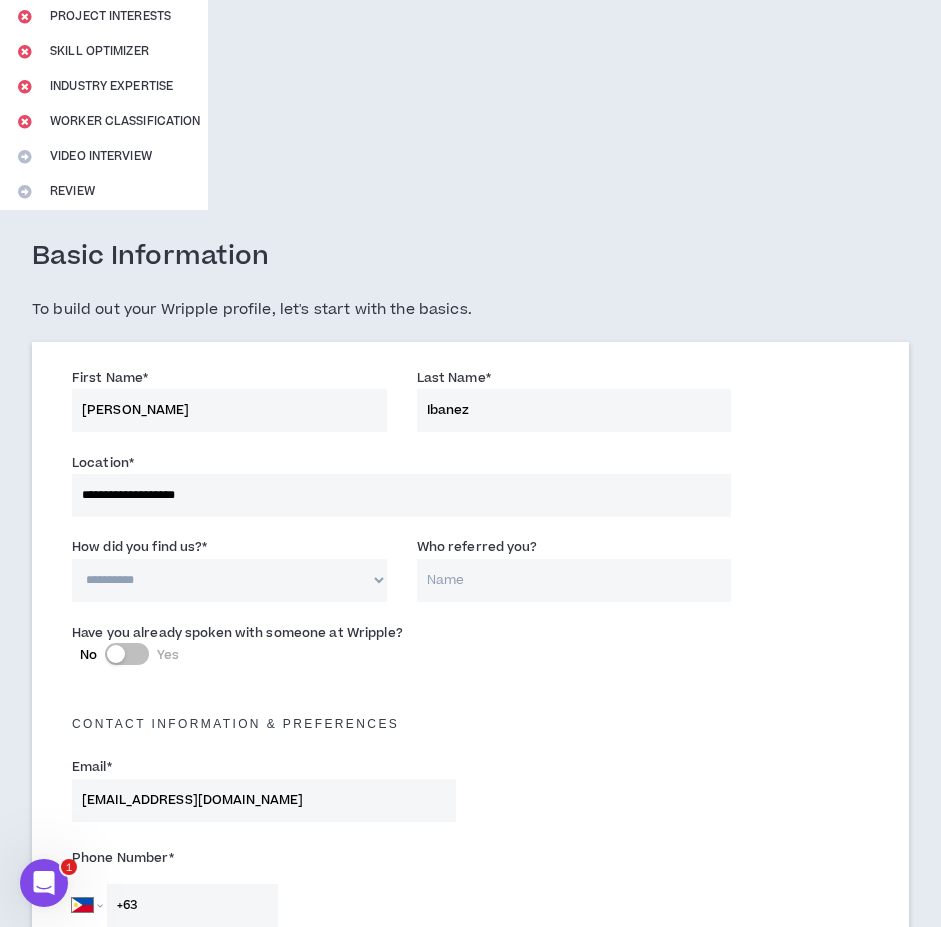 click on "**********" at bounding box center [229, 580] 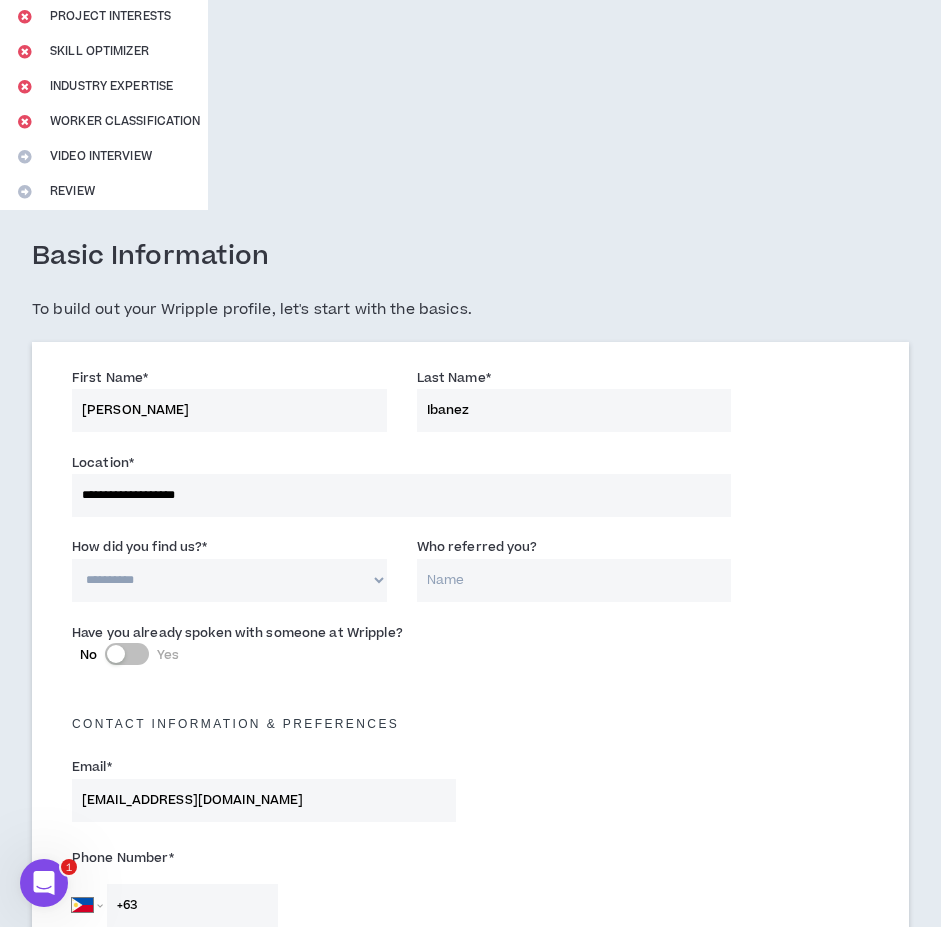 select on "*" 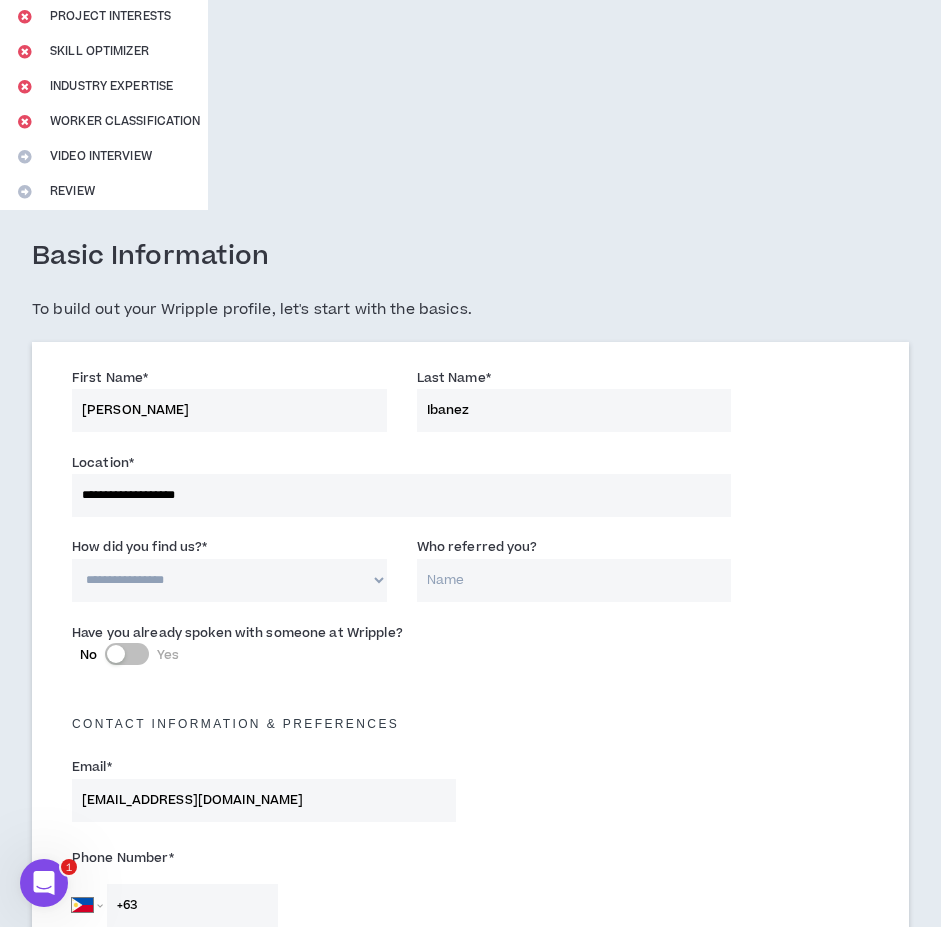 click on "**********" at bounding box center [229, 580] 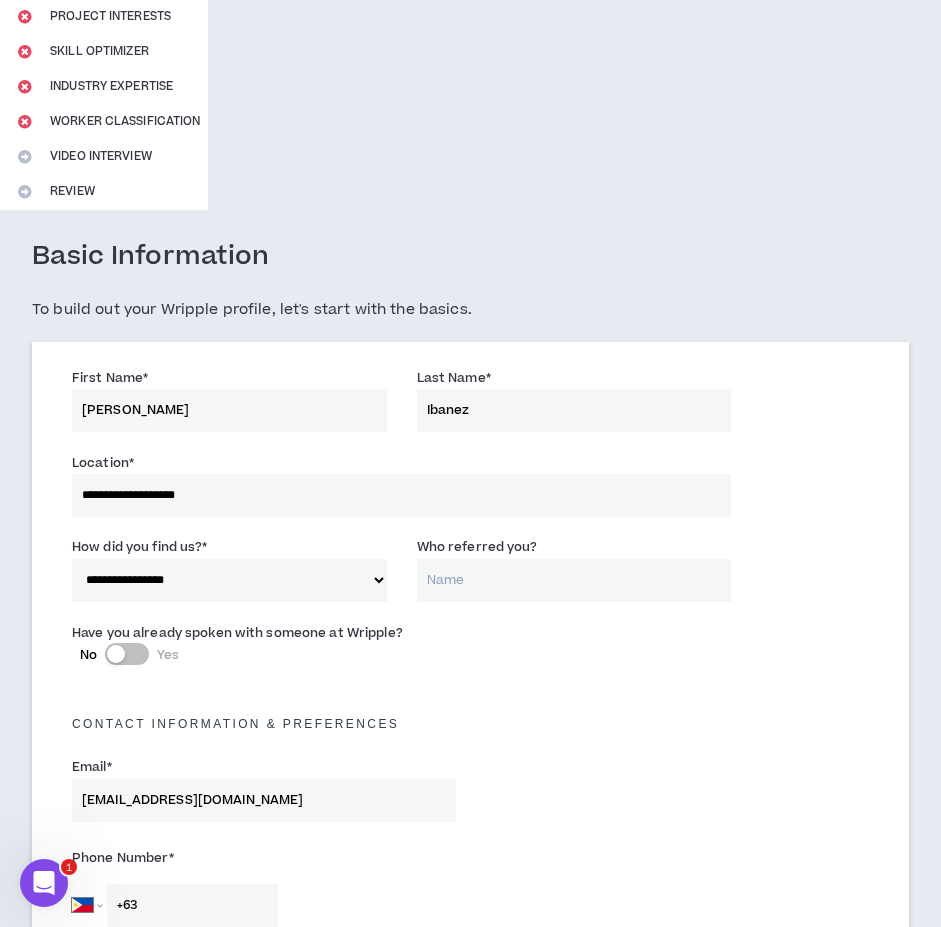 click on "Who referred you?" at bounding box center [574, 580] 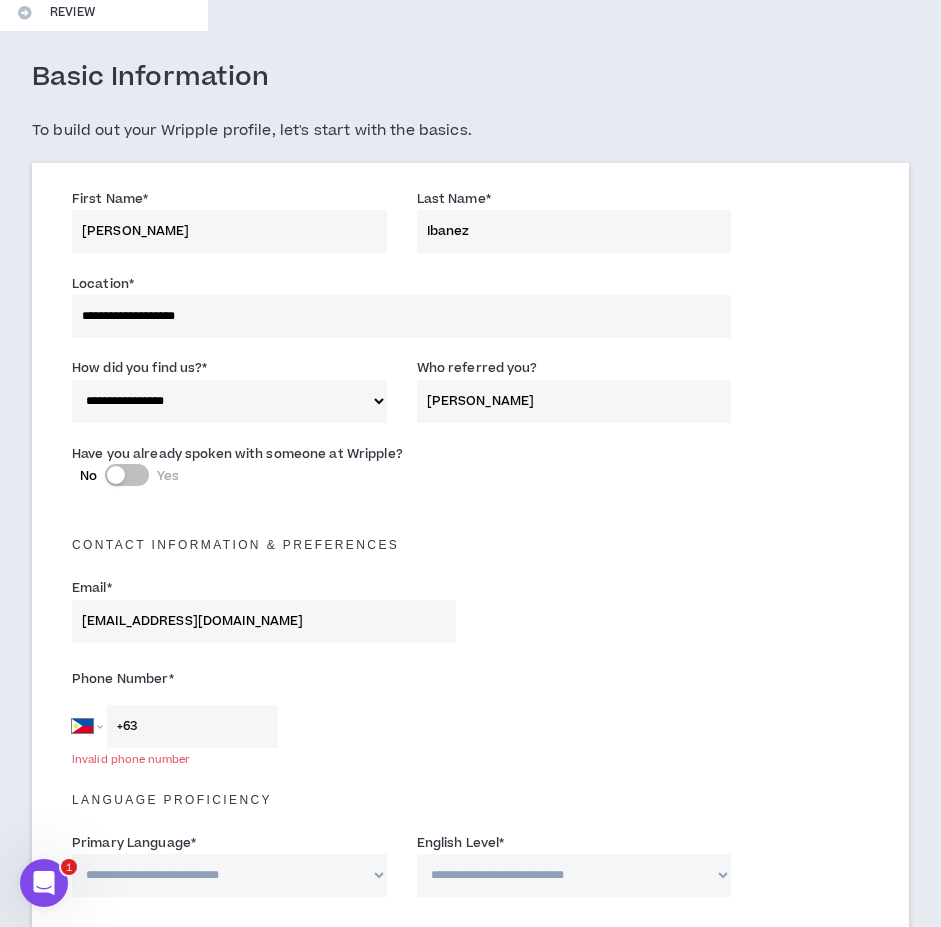 scroll, scrollTop: 513, scrollLeft: 0, axis: vertical 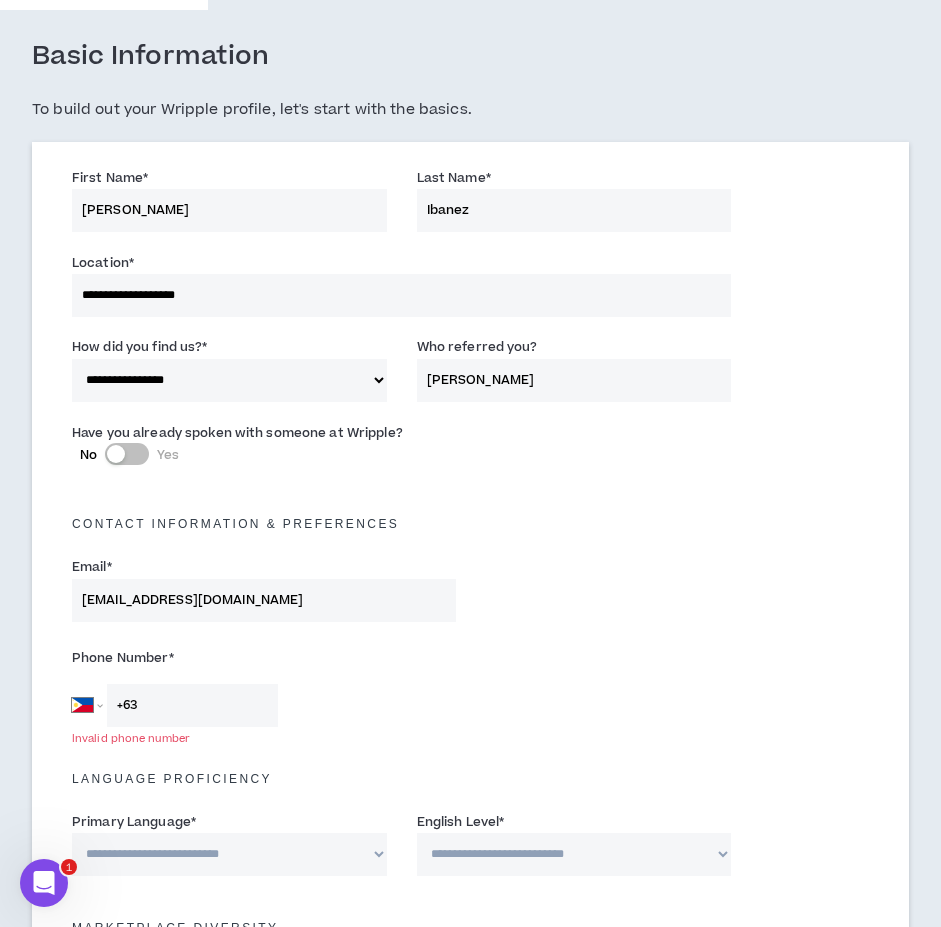 type on "[PERSON_NAME]" 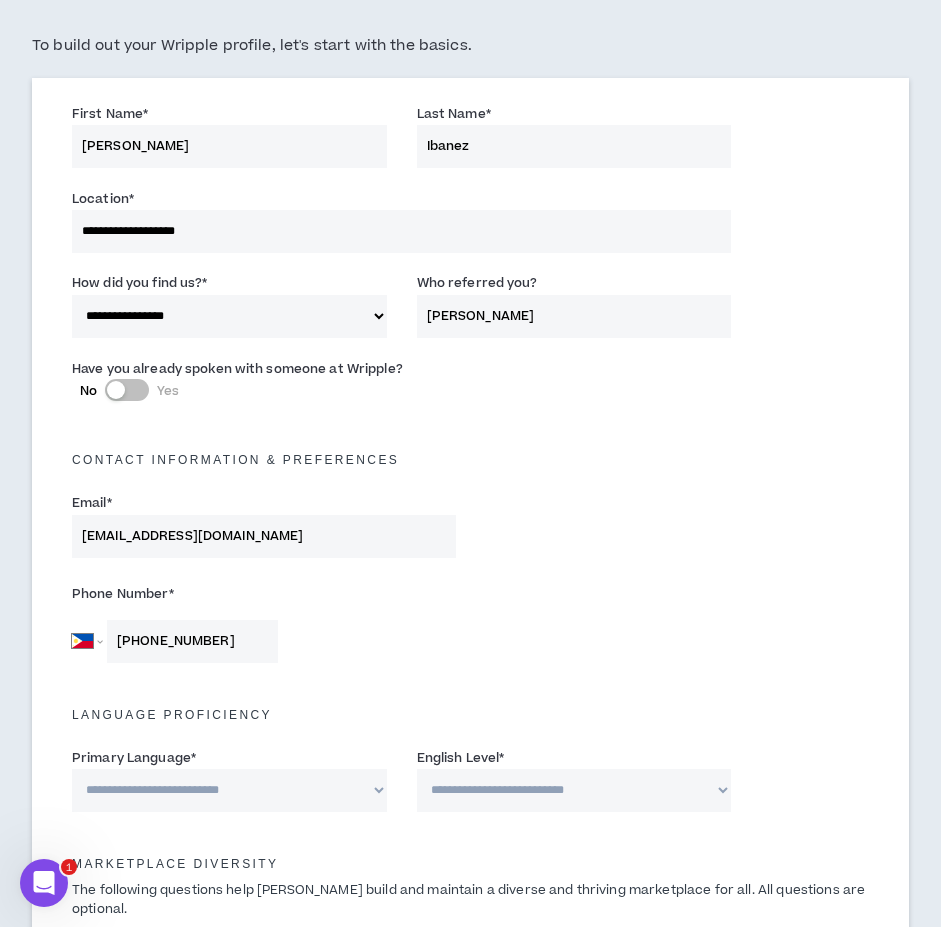 scroll, scrollTop: 613, scrollLeft: 0, axis: vertical 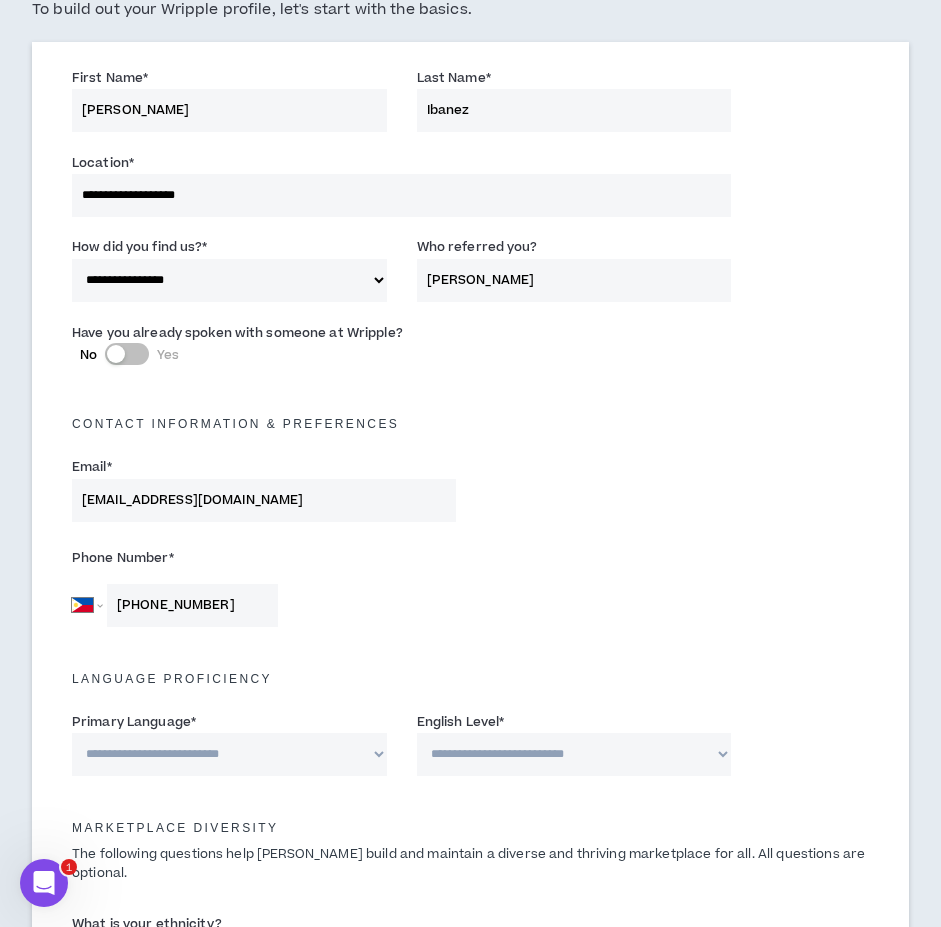 type on "[PHONE_NUMBER]" 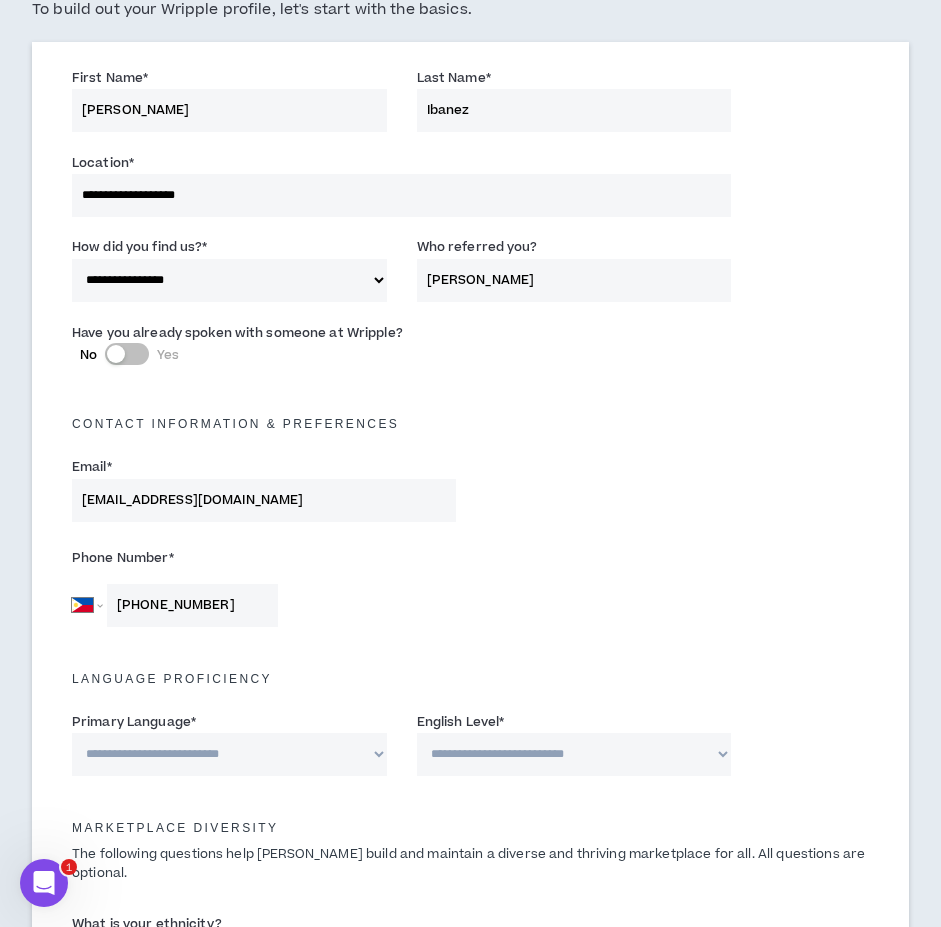 select on "*******" 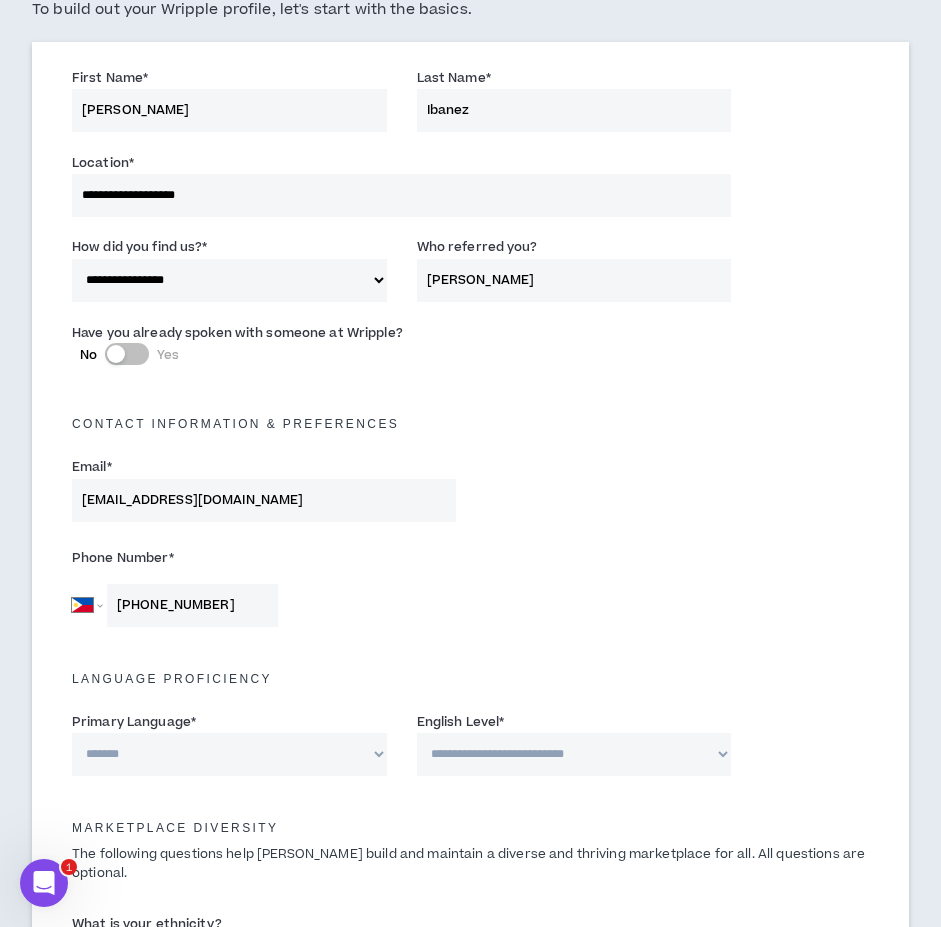 click on "**********" at bounding box center [229, 754] 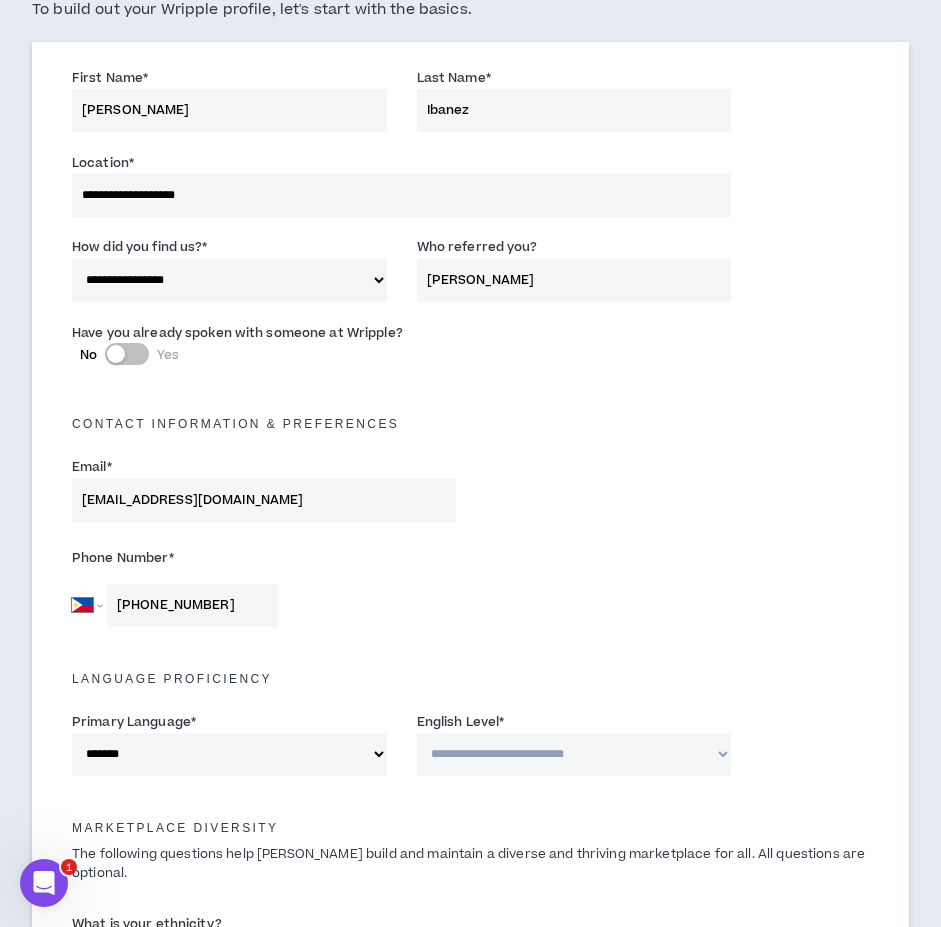 click on "**********" at bounding box center (574, 754) 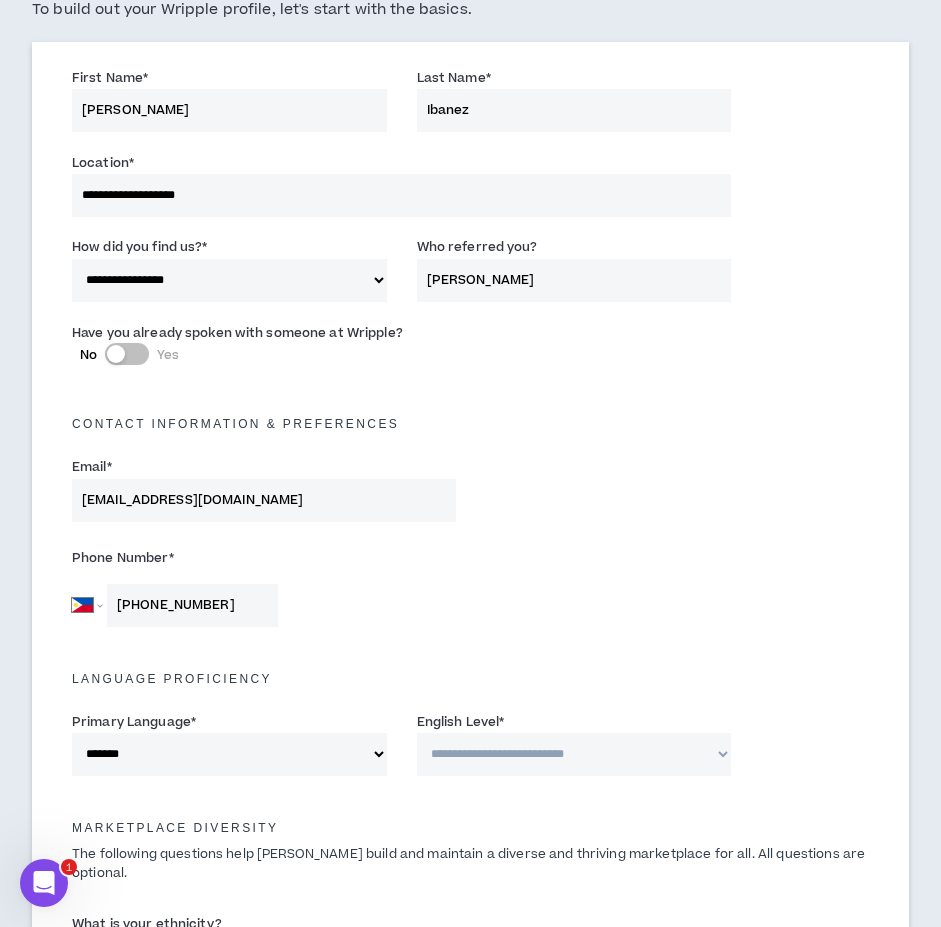 select on "*" 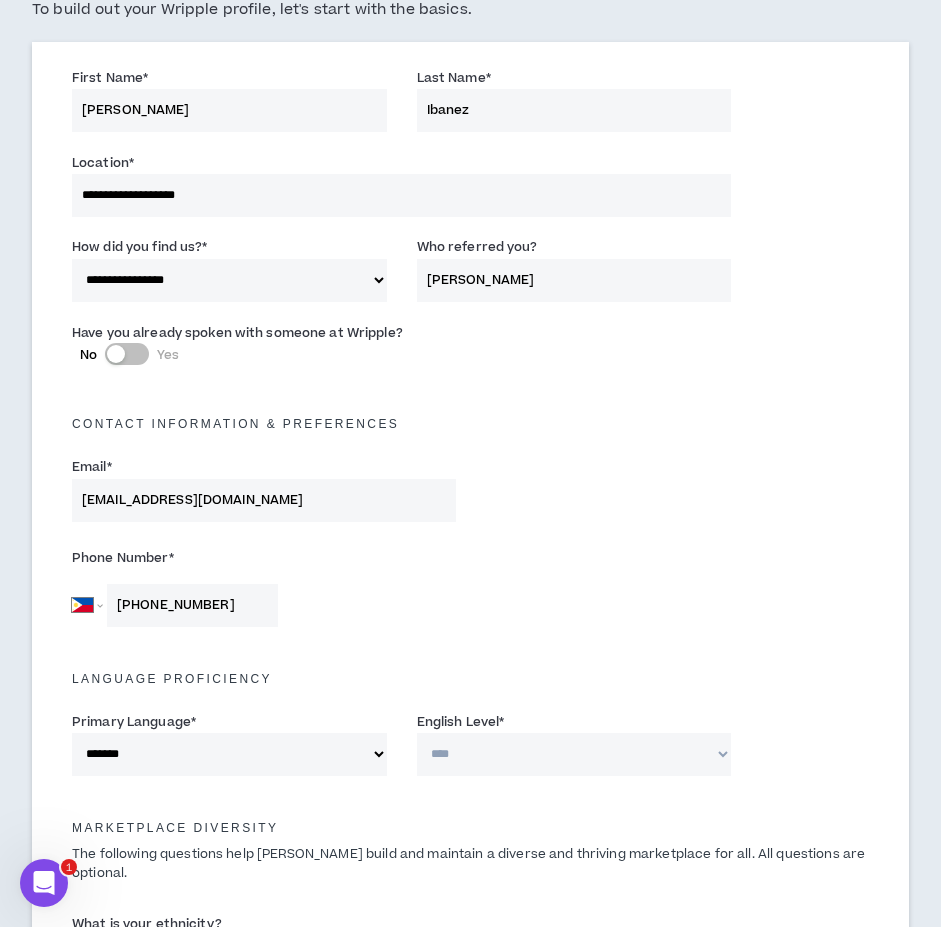 click on "**********" at bounding box center (574, 754) 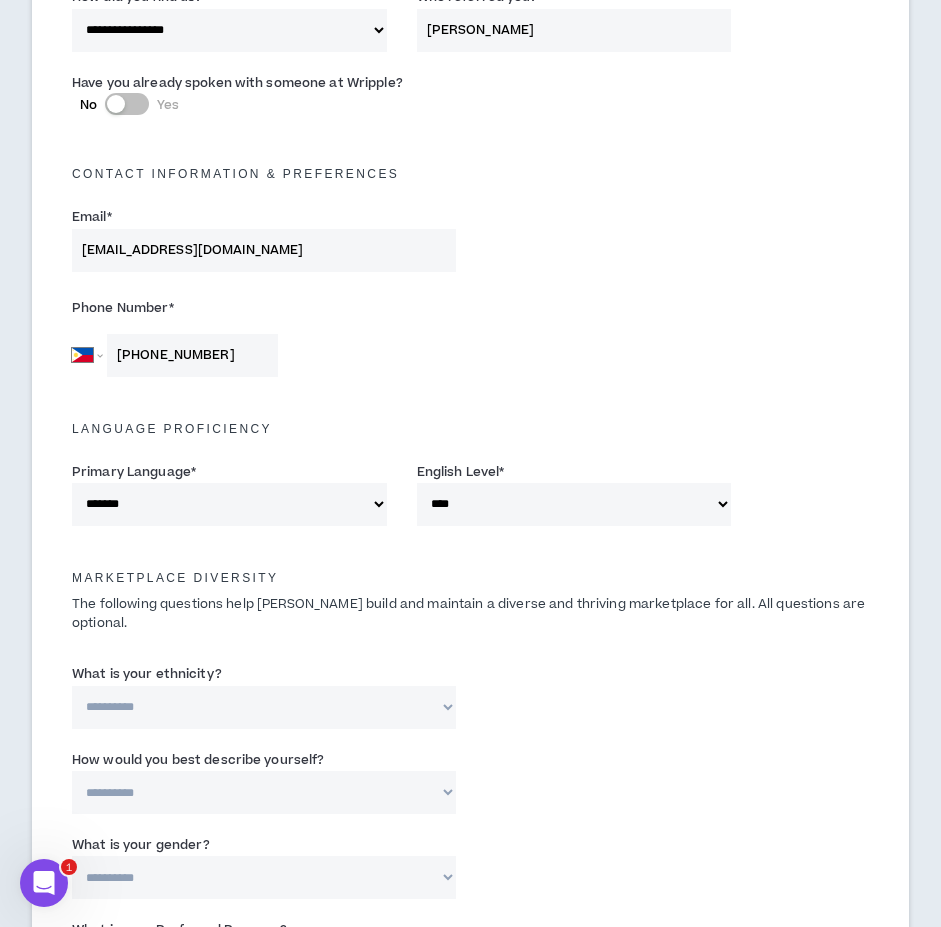 scroll, scrollTop: 913, scrollLeft: 0, axis: vertical 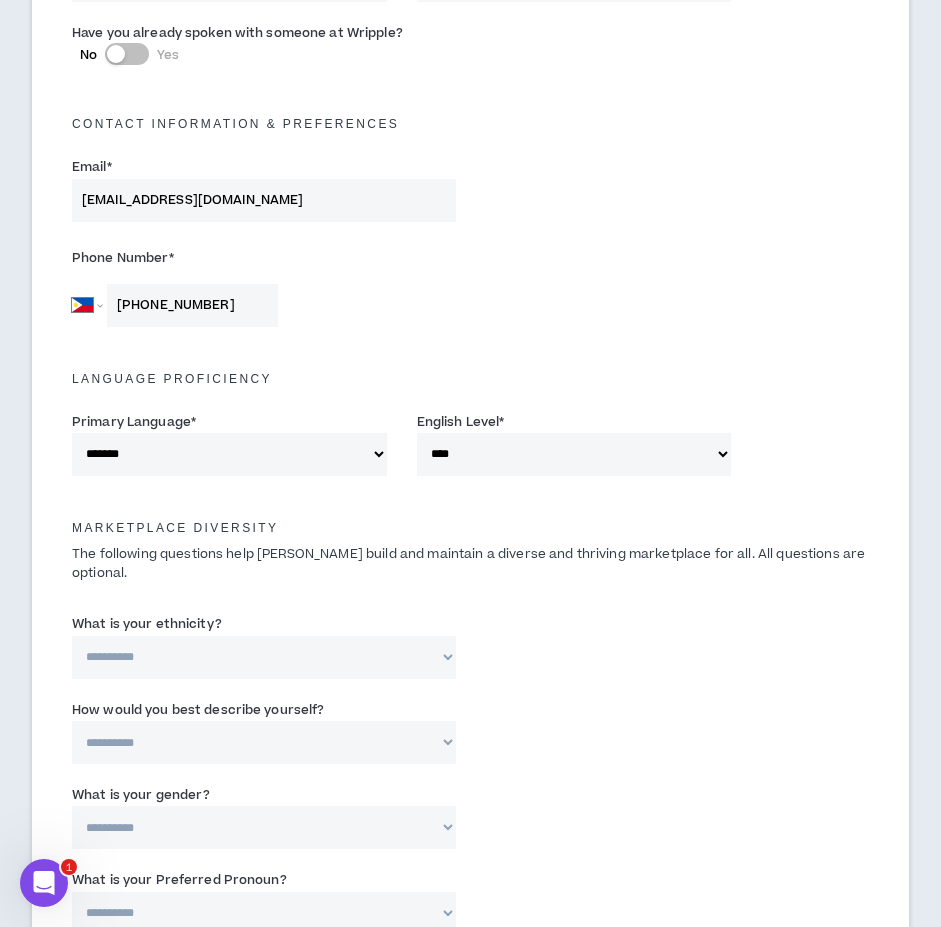 click on "**********" at bounding box center [264, 657] 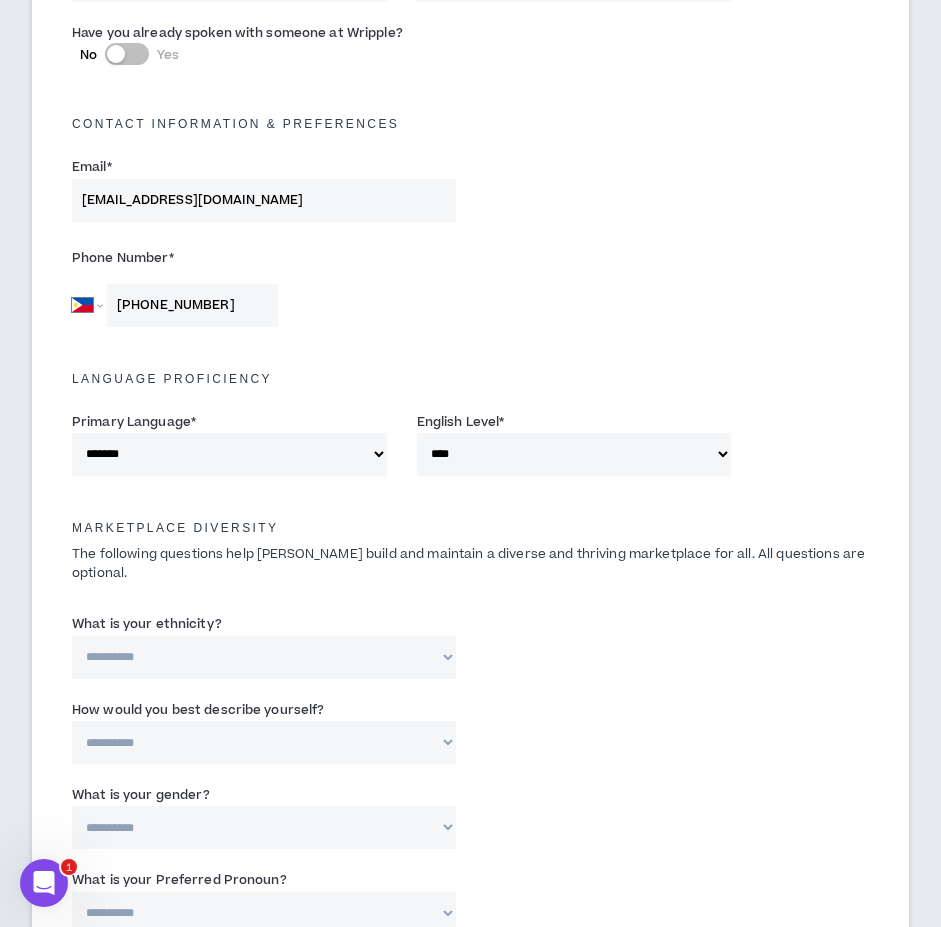 select on "**********" 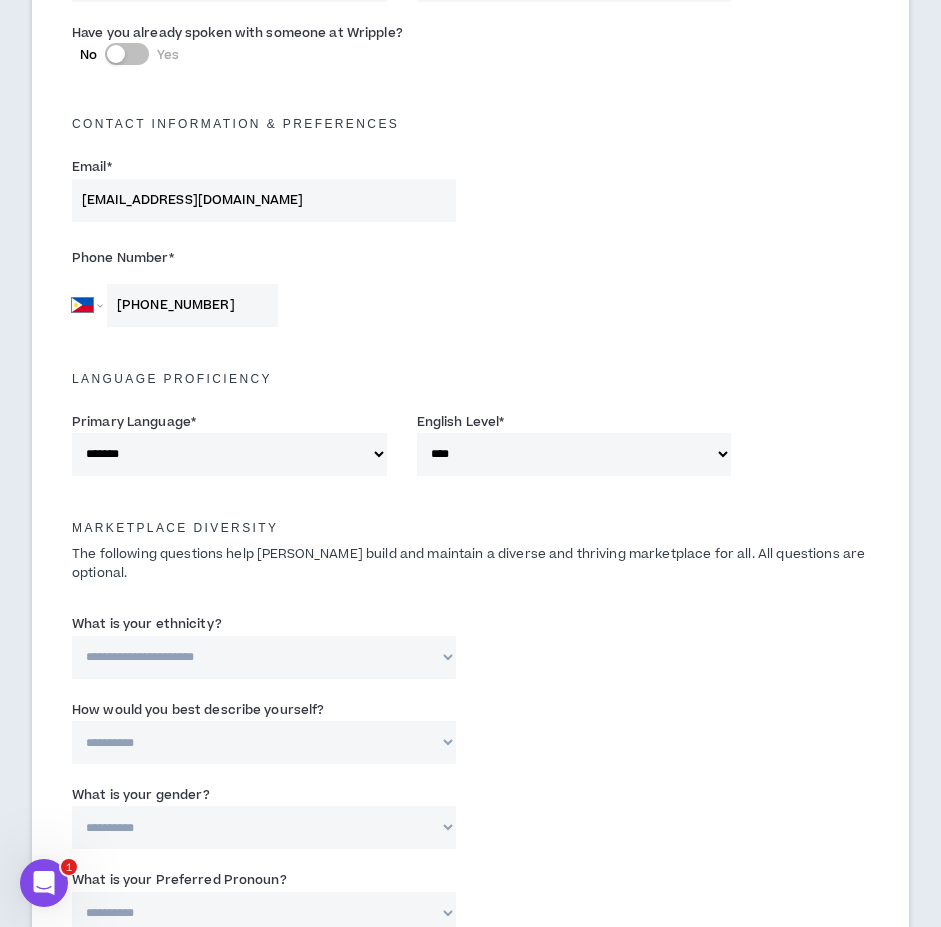 click on "**********" at bounding box center (264, 657) 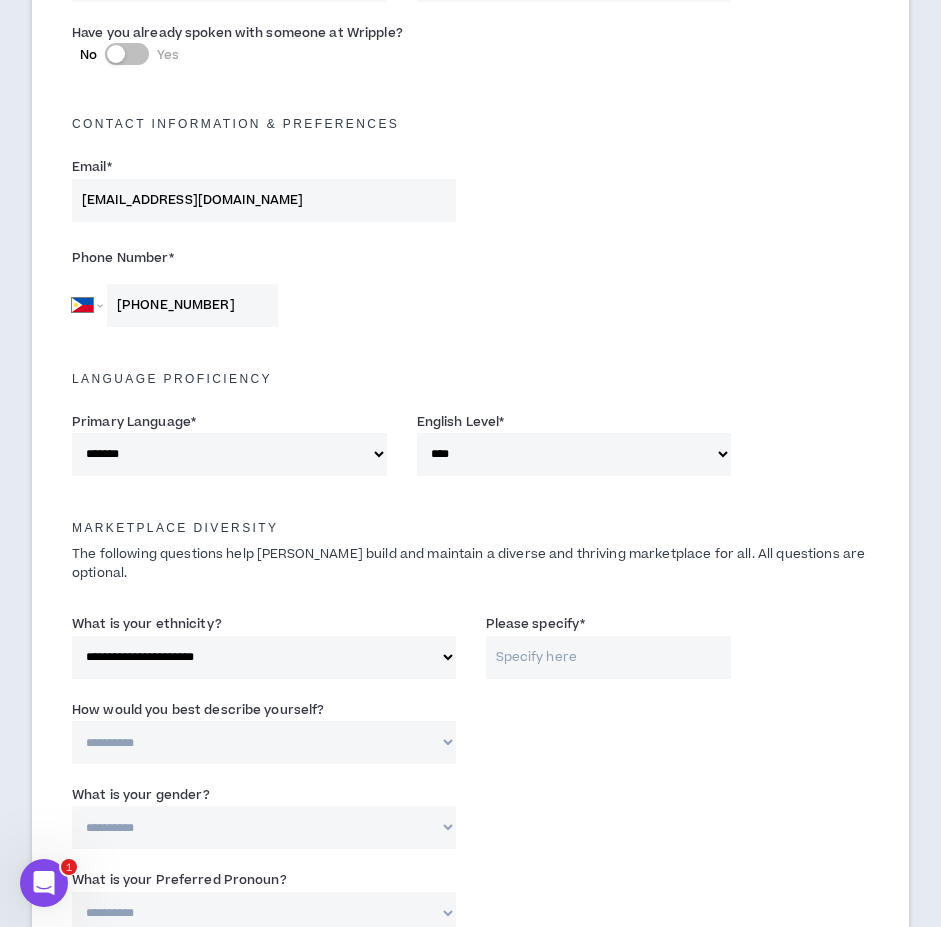 click on "Please specify  *" at bounding box center (609, 657) 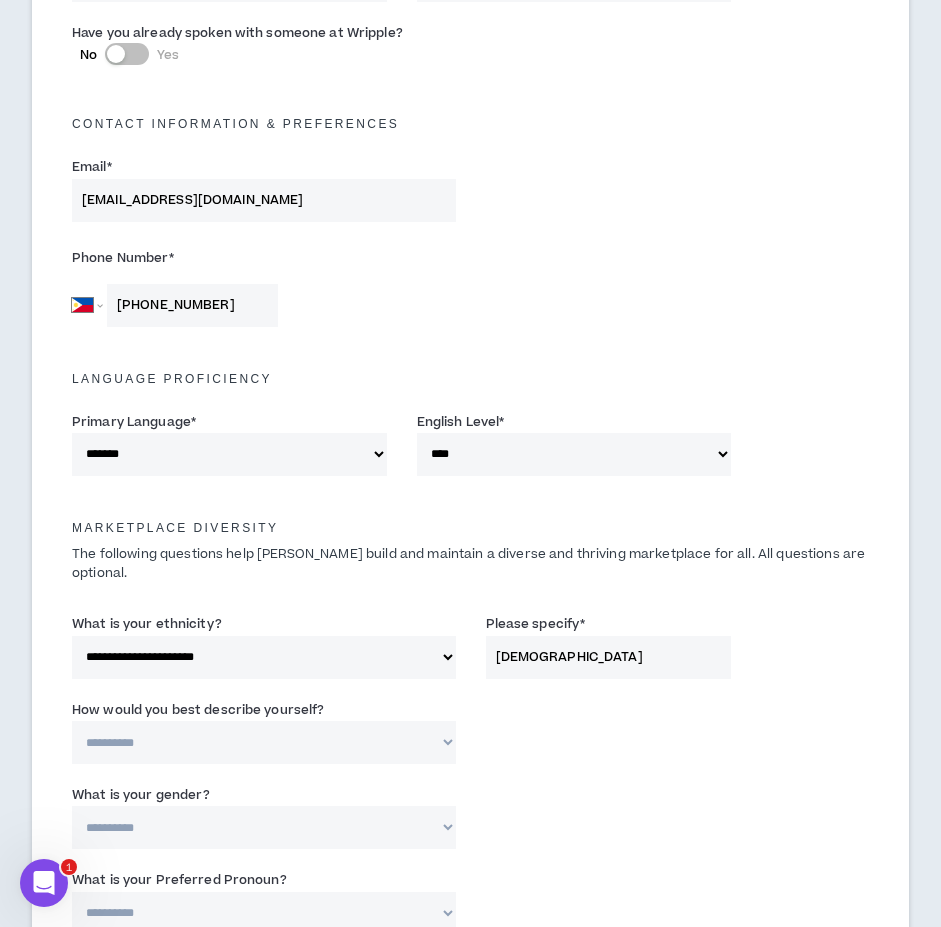 type on "[DEMOGRAPHIC_DATA]" 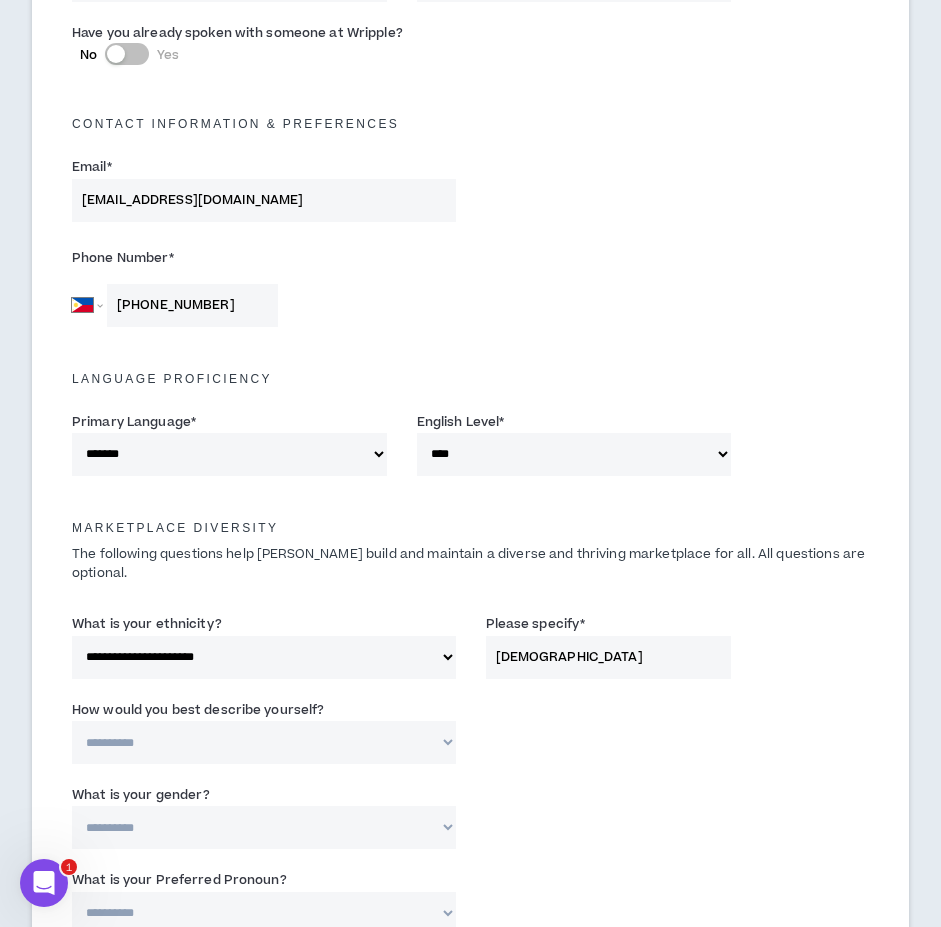 select on "*****" 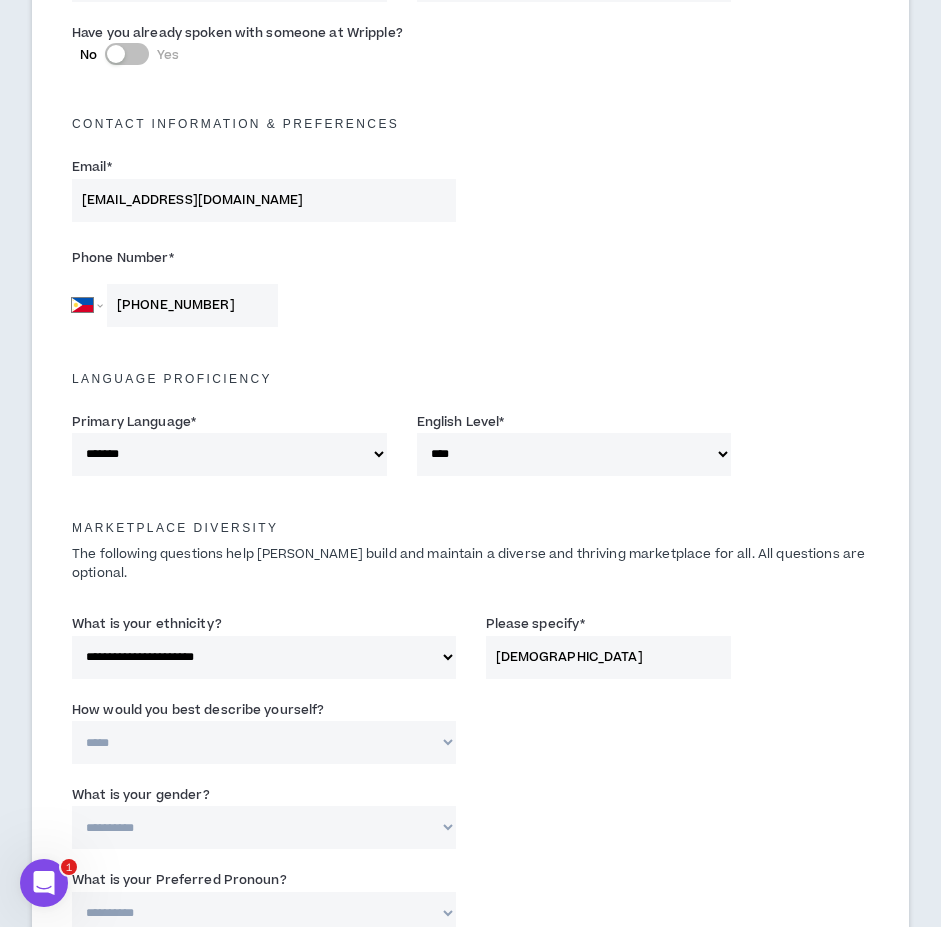 click on "**********" at bounding box center [264, 742] 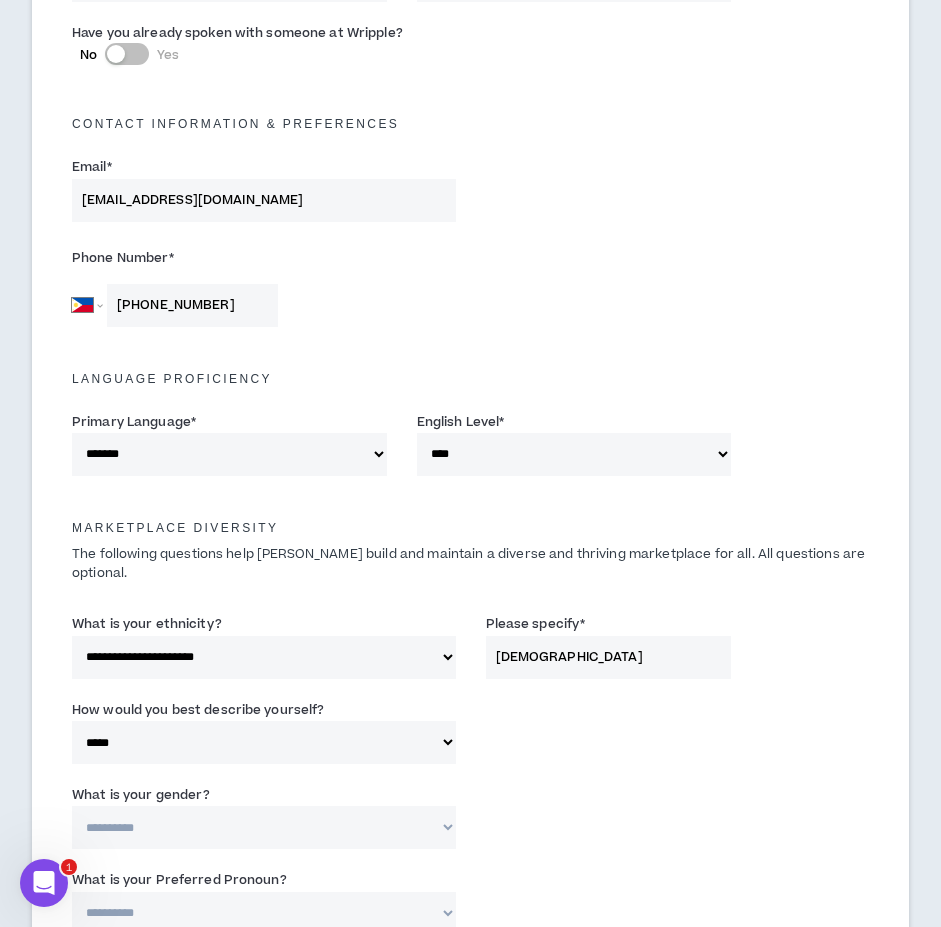 scroll, scrollTop: 1013, scrollLeft: 0, axis: vertical 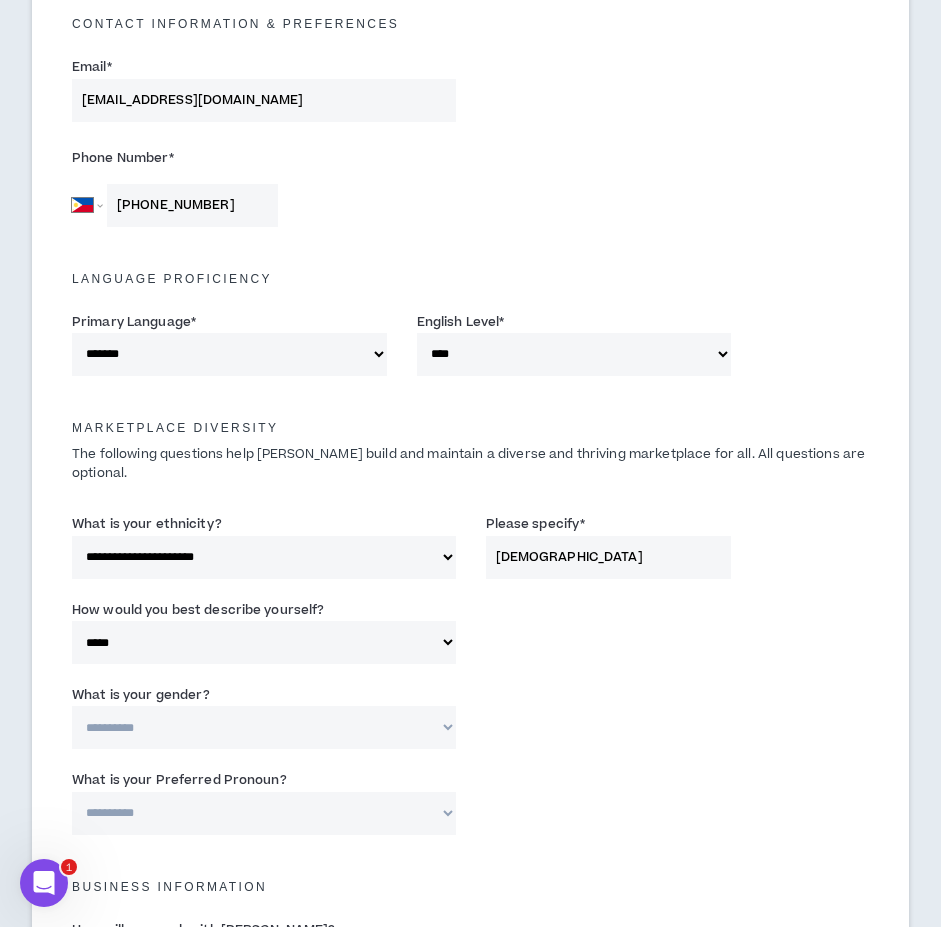 click on "**********" at bounding box center [264, 727] 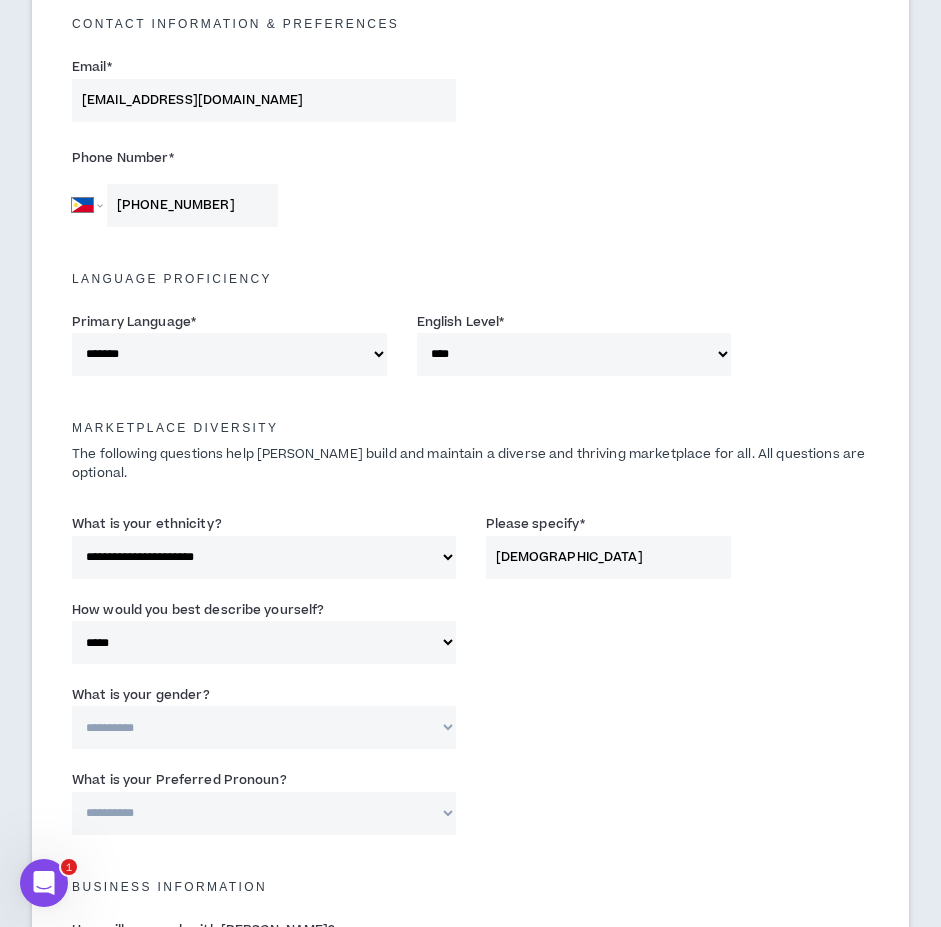 select on "*****" 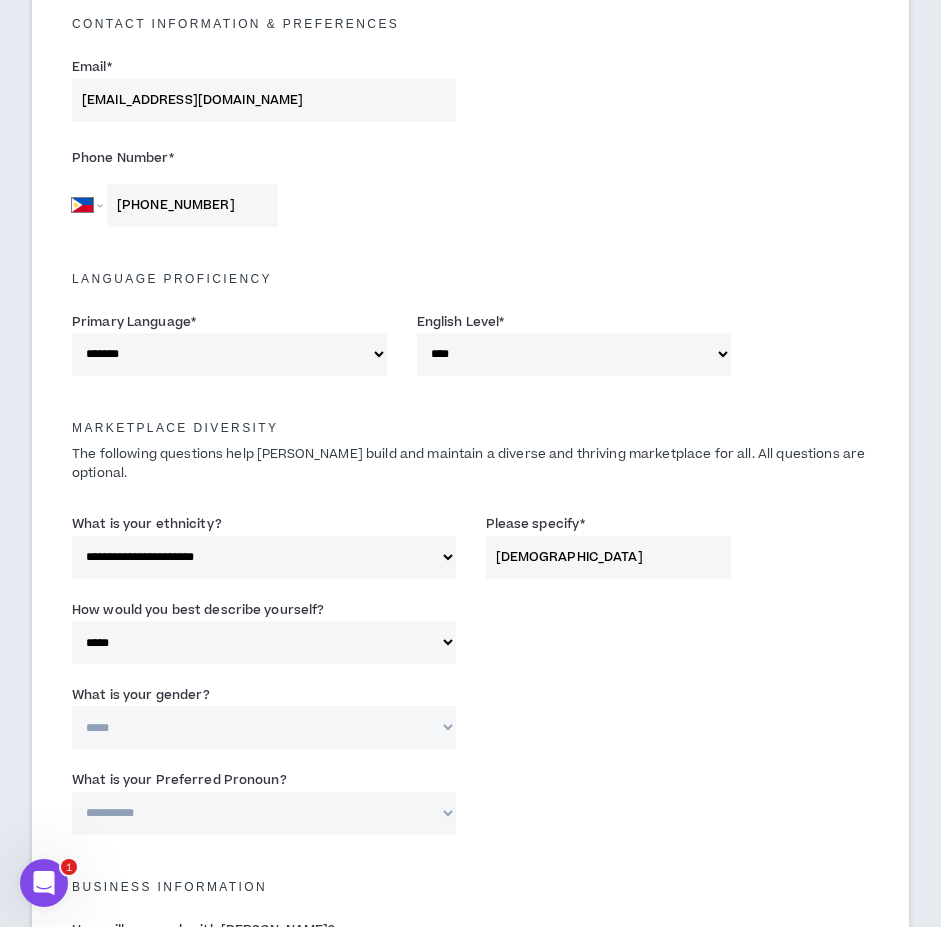 click on "**********" at bounding box center [264, 727] 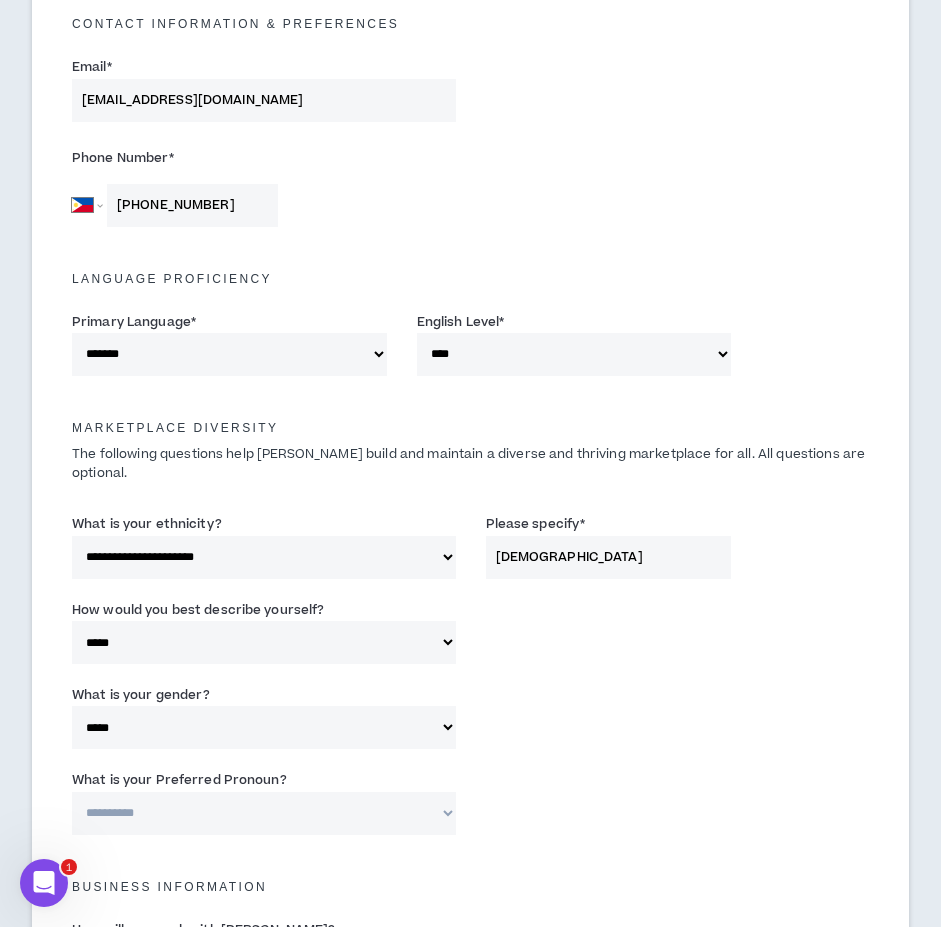 click on "**********" at bounding box center [264, 813] 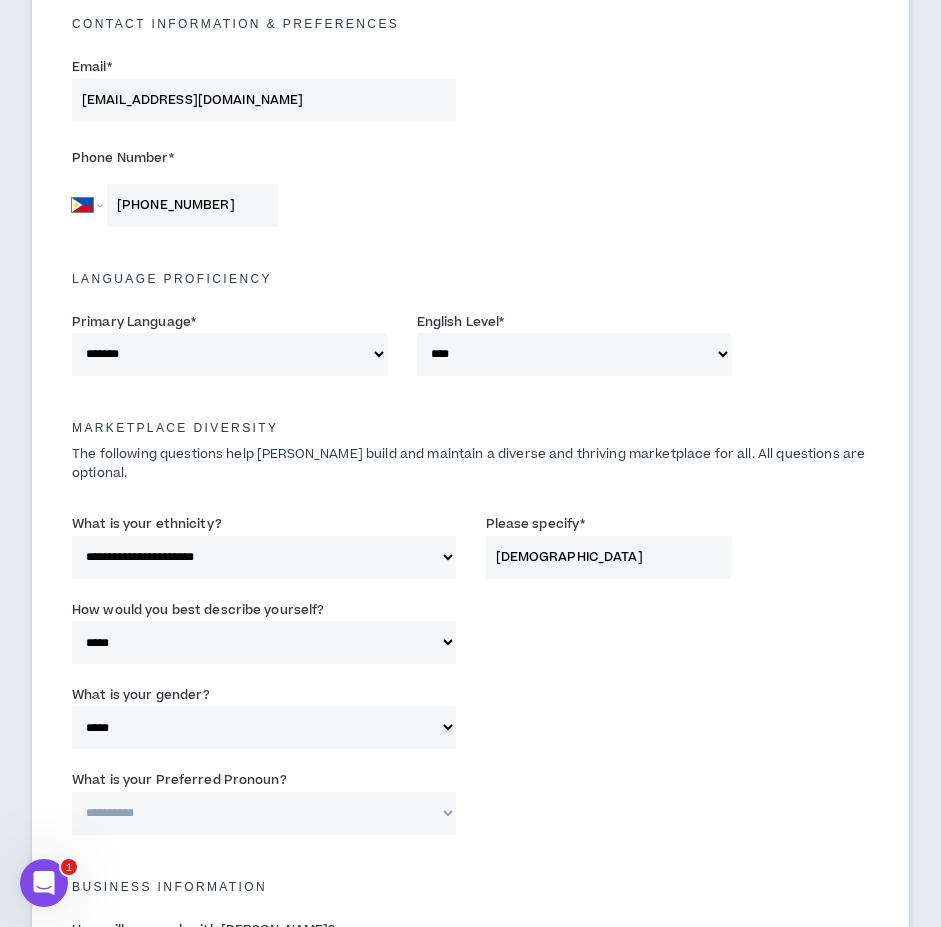 select on "**********" 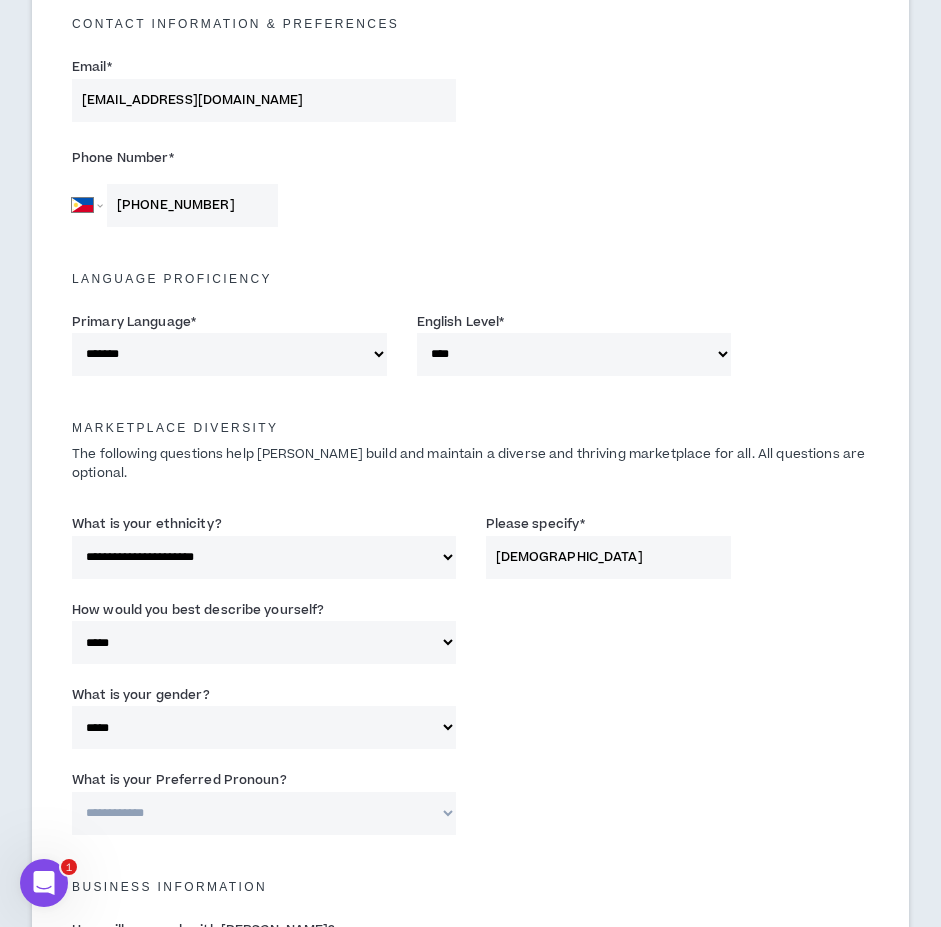 click on "**********" at bounding box center [264, 813] 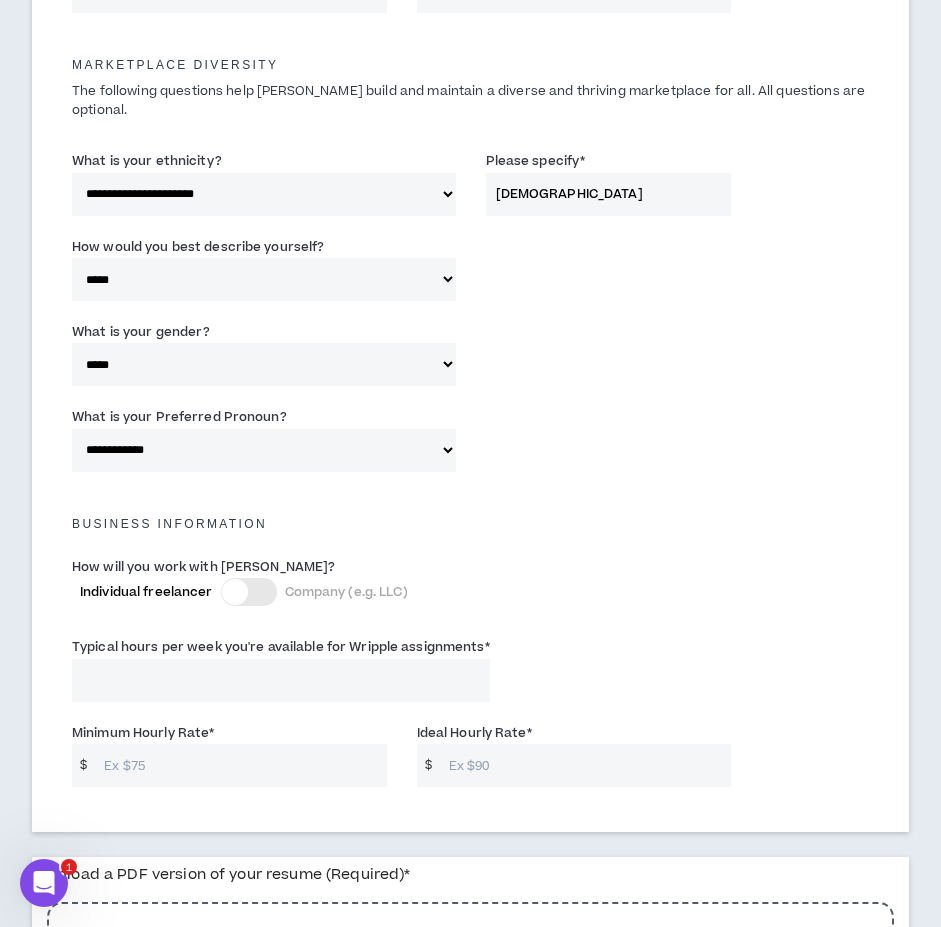 scroll, scrollTop: 1413, scrollLeft: 0, axis: vertical 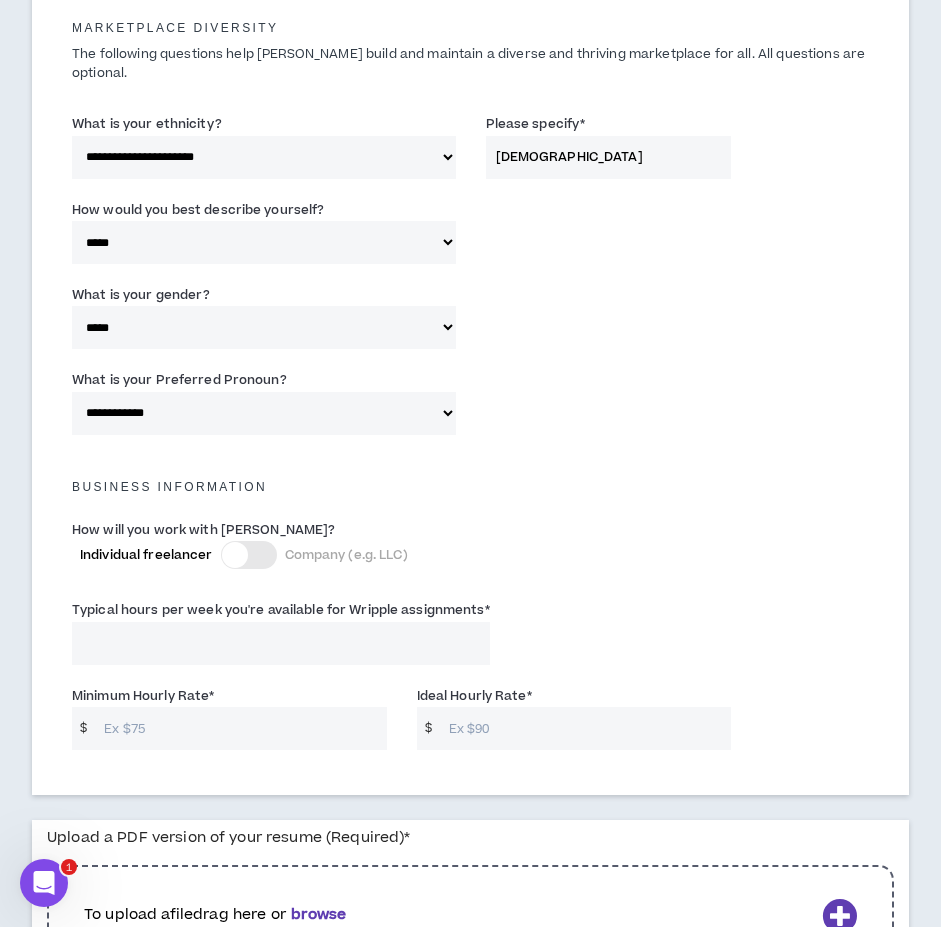 click on "Typical hours per week you're available for Wripple assignments  *" at bounding box center (281, 643) 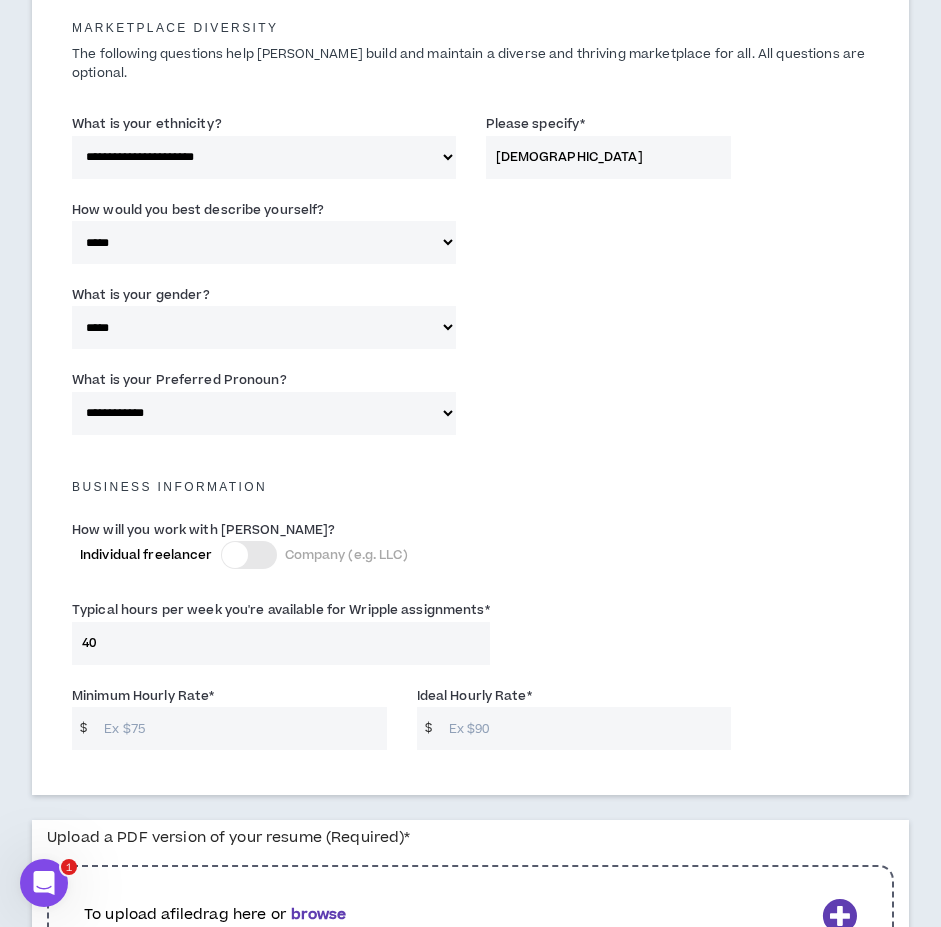 type on "40" 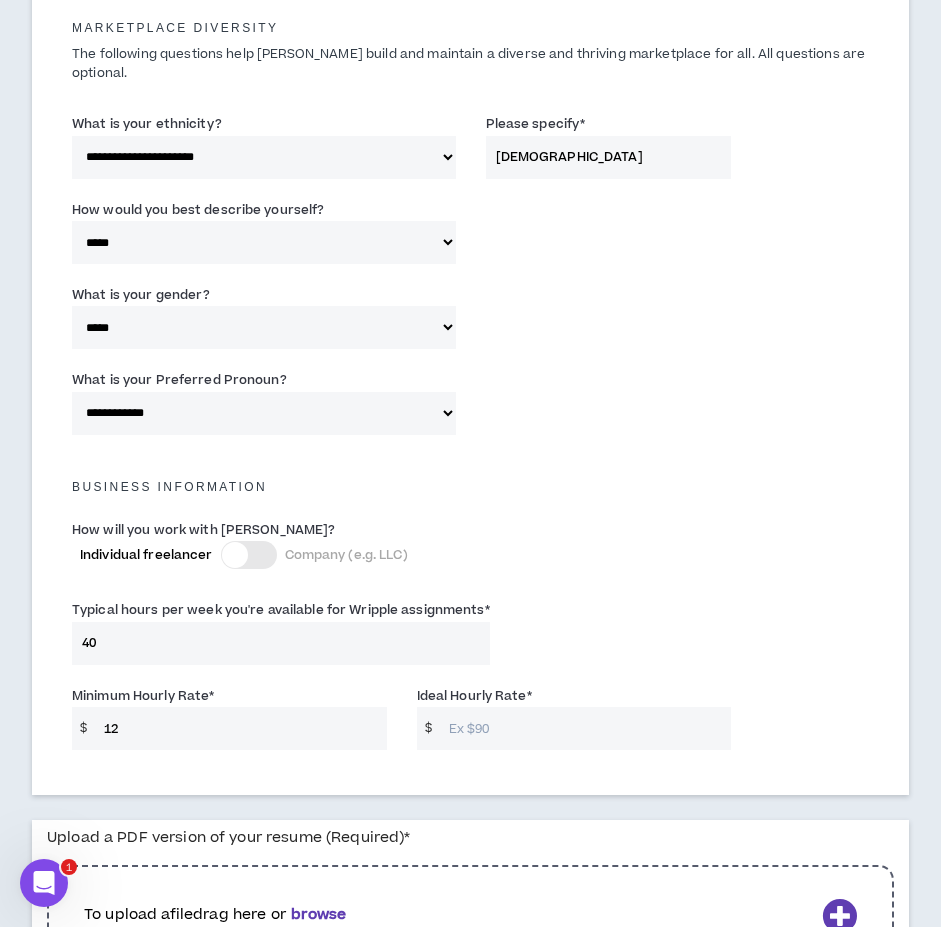 type on "12" 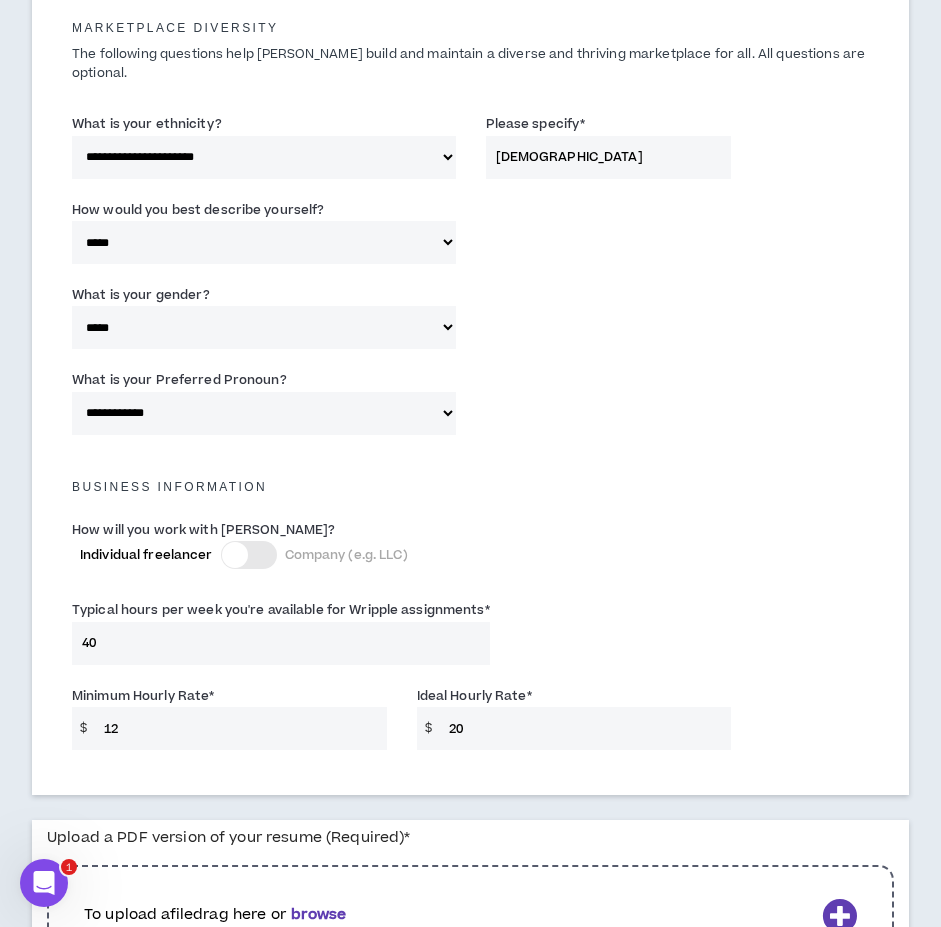 type on "2" 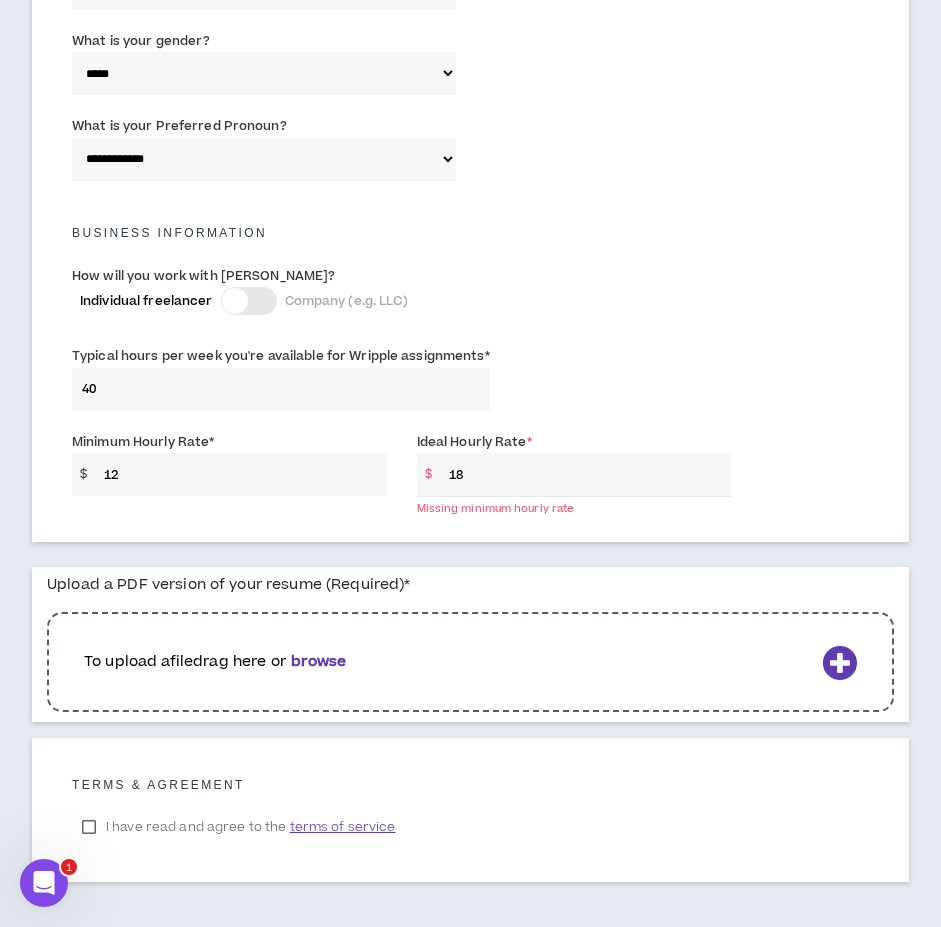 scroll, scrollTop: 1713, scrollLeft: 0, axis: vertical 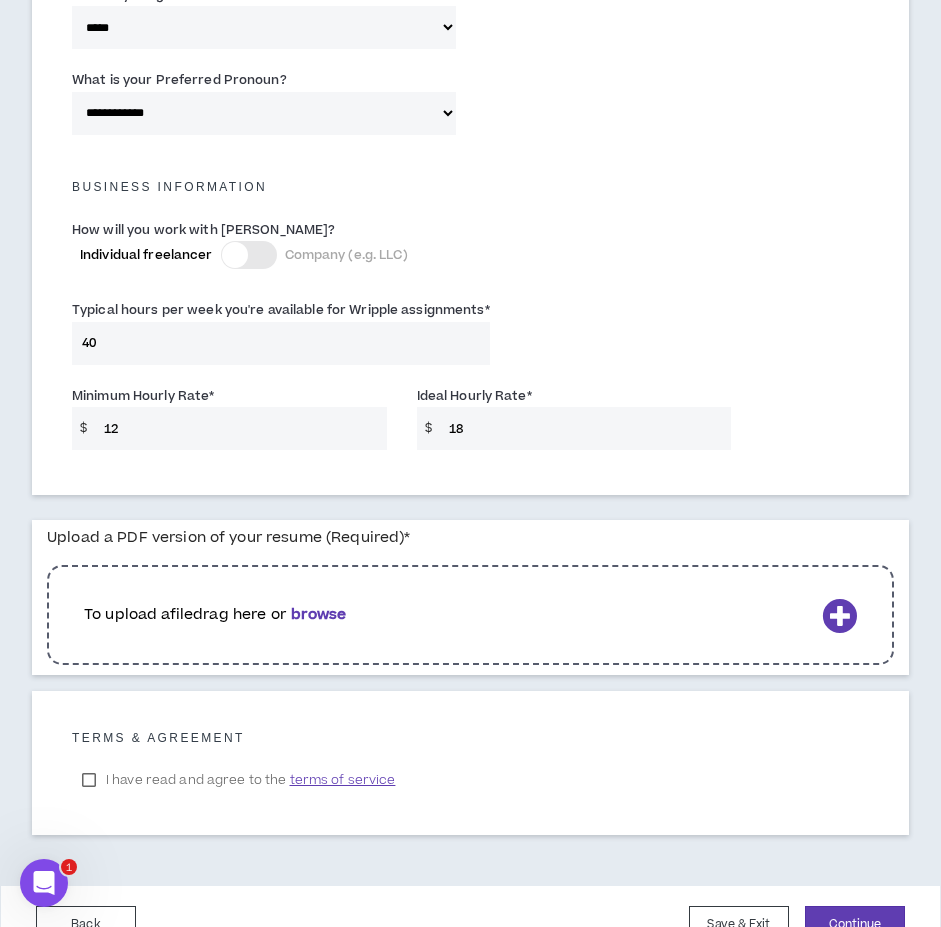 type on "18" 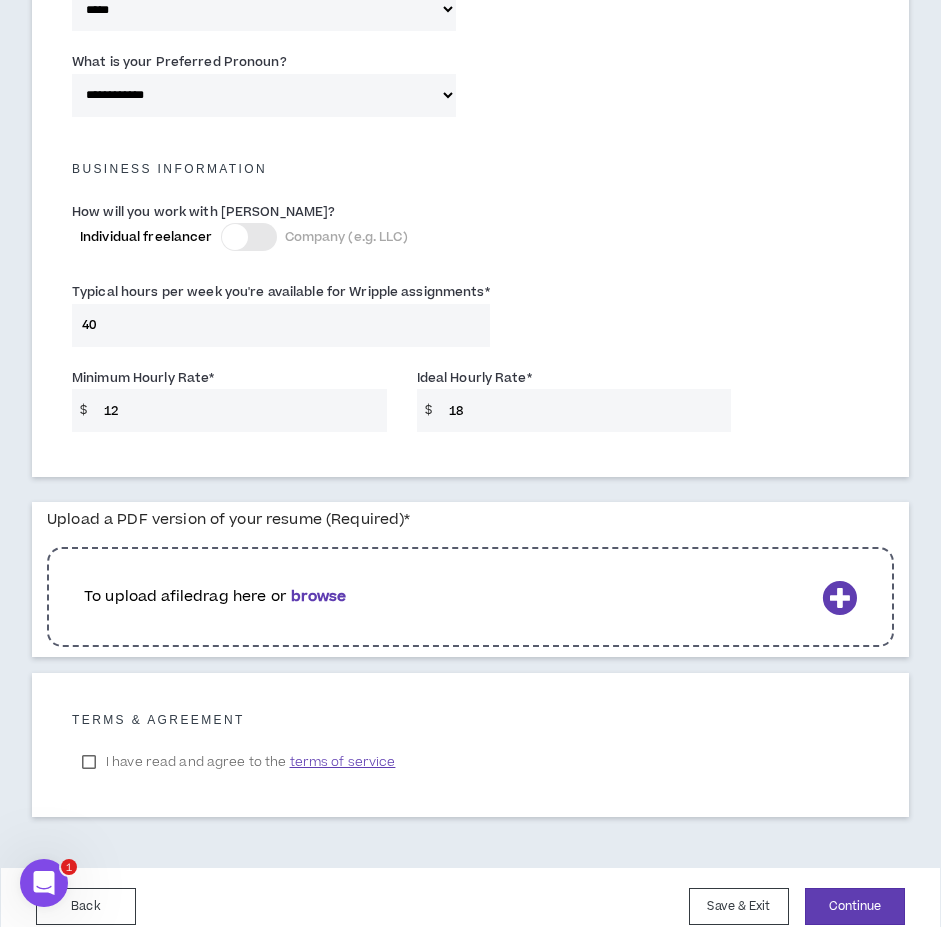 click on "To upload a  file  drag here or browse" at bounding box center (449, 597) 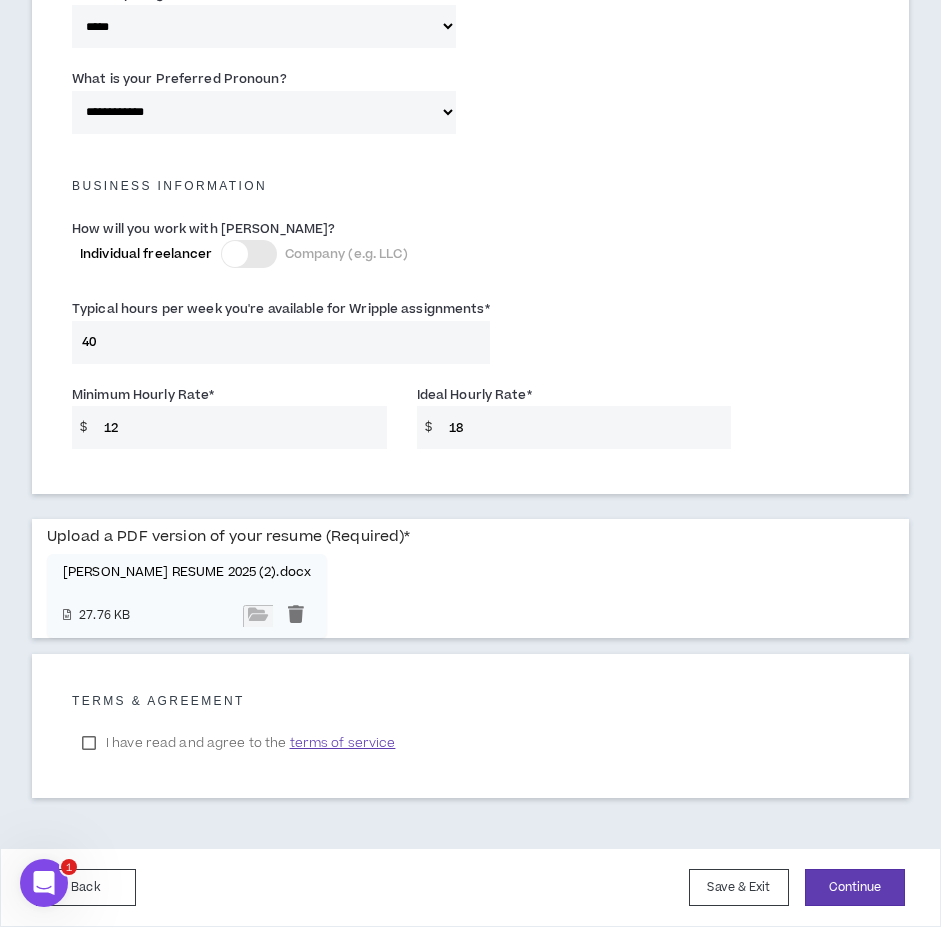 scroll, scrollTop: 1695, scrollLeft: 0, axis: vertical 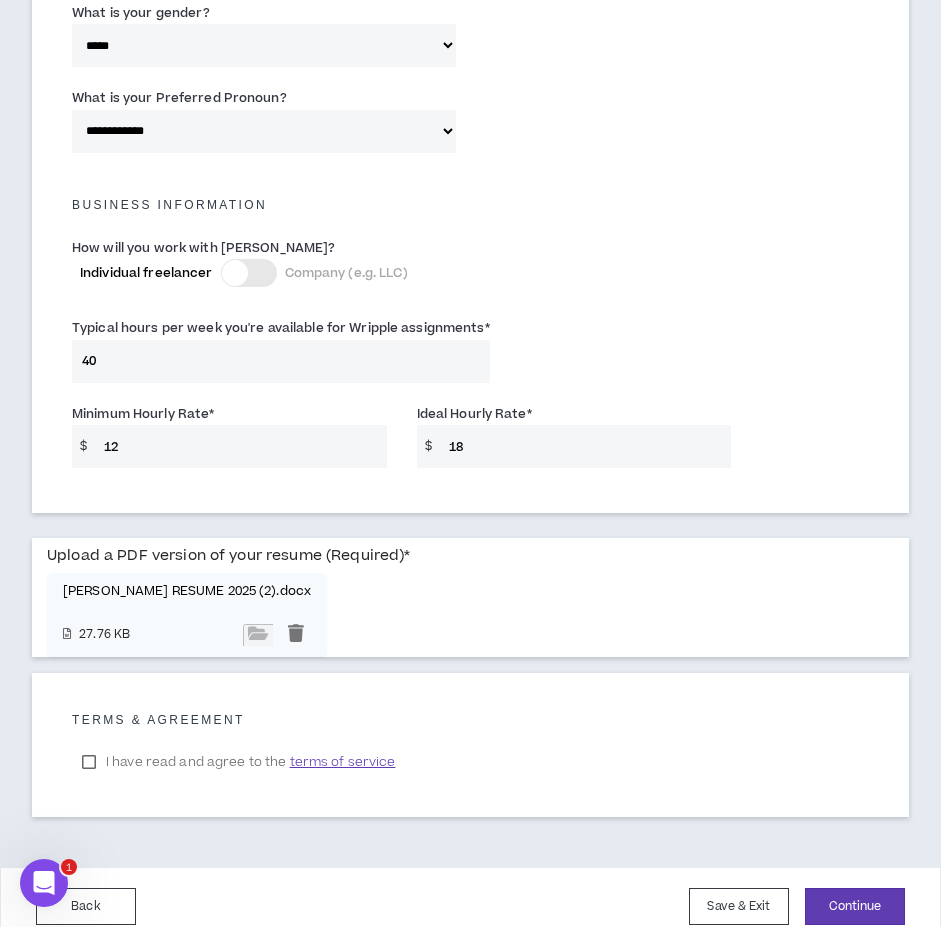 click on "I have read and agree to the    terms of service" at bounding box center (238, 762) 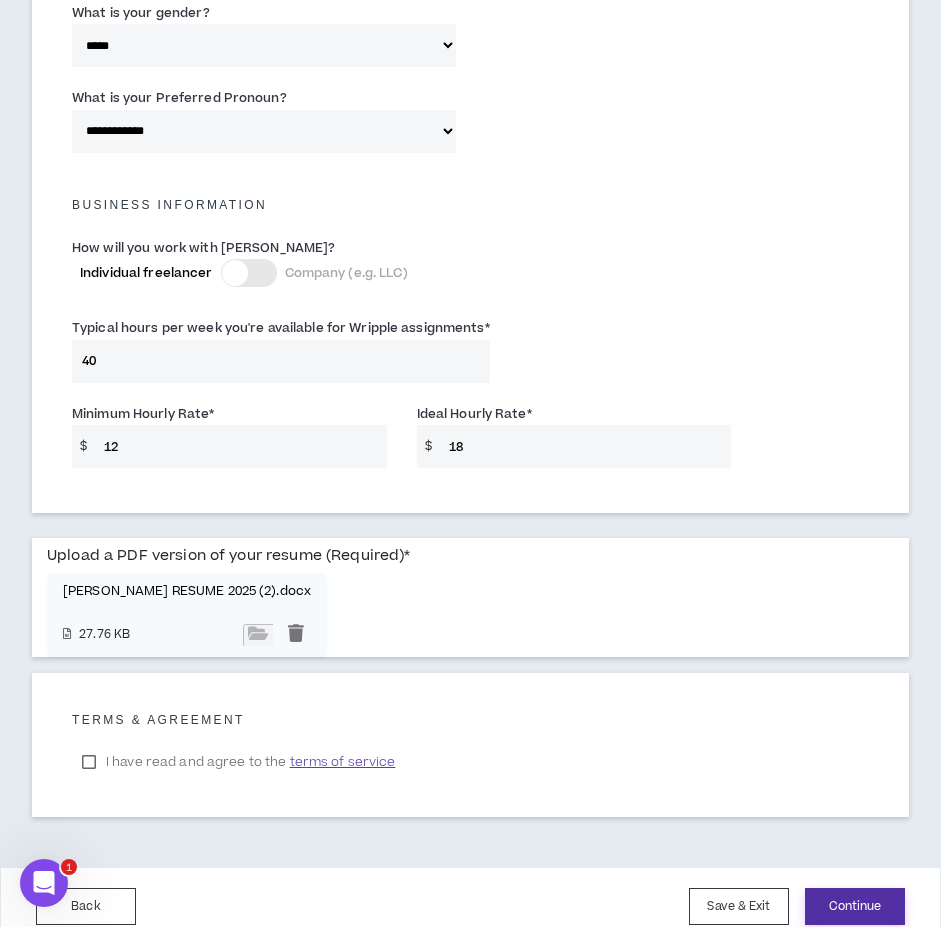 click on "Continue" at bounding box center [855, 906] 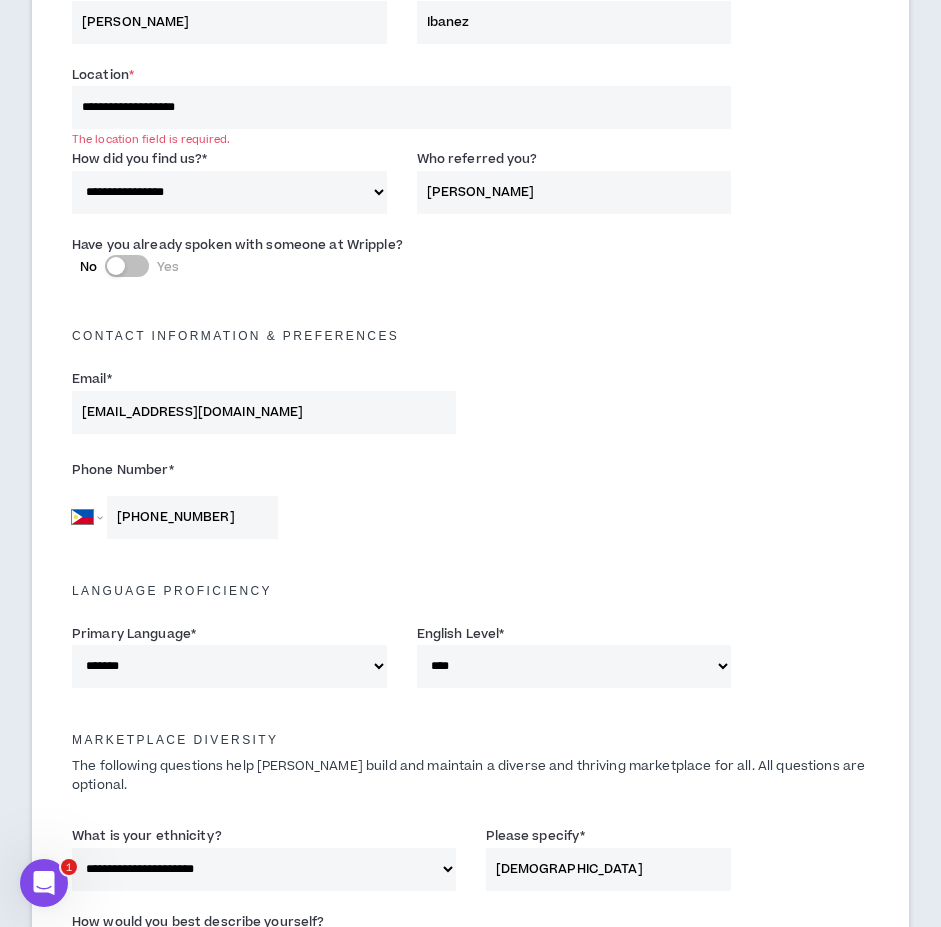 scroll, scrollTop: 665, scrollLeft: 0, axis: vertical 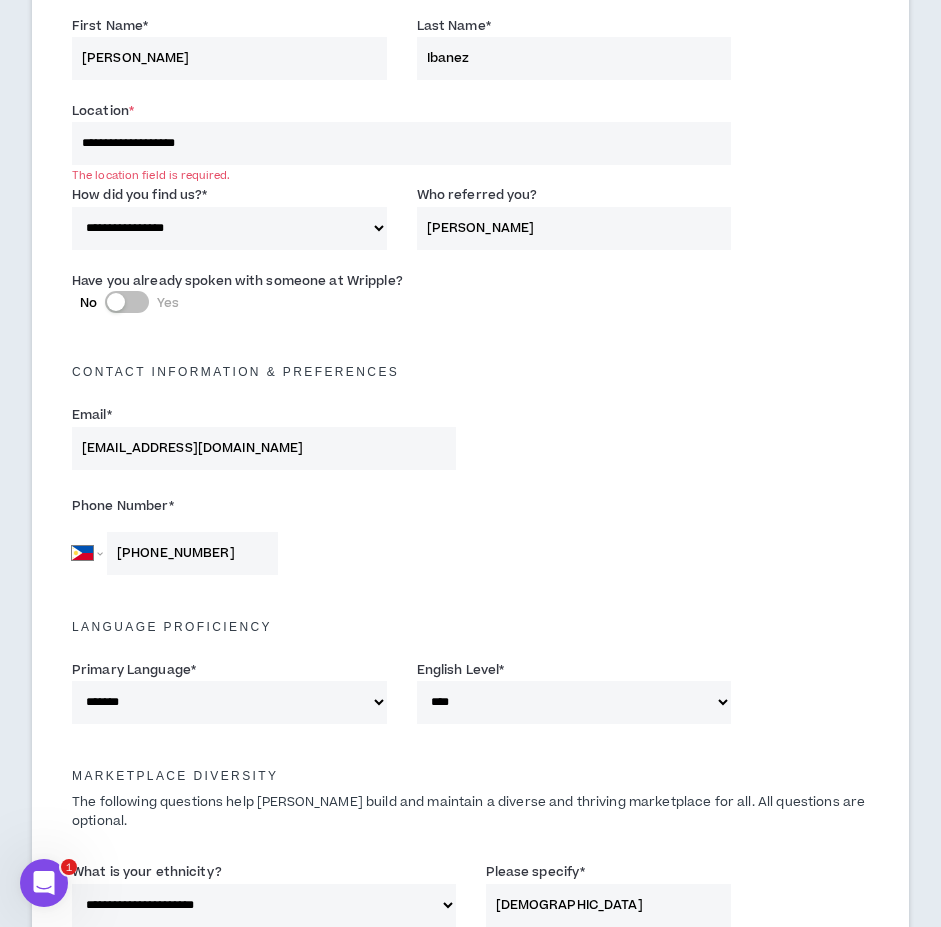 click on "**********" at bounding box center [401, 143] 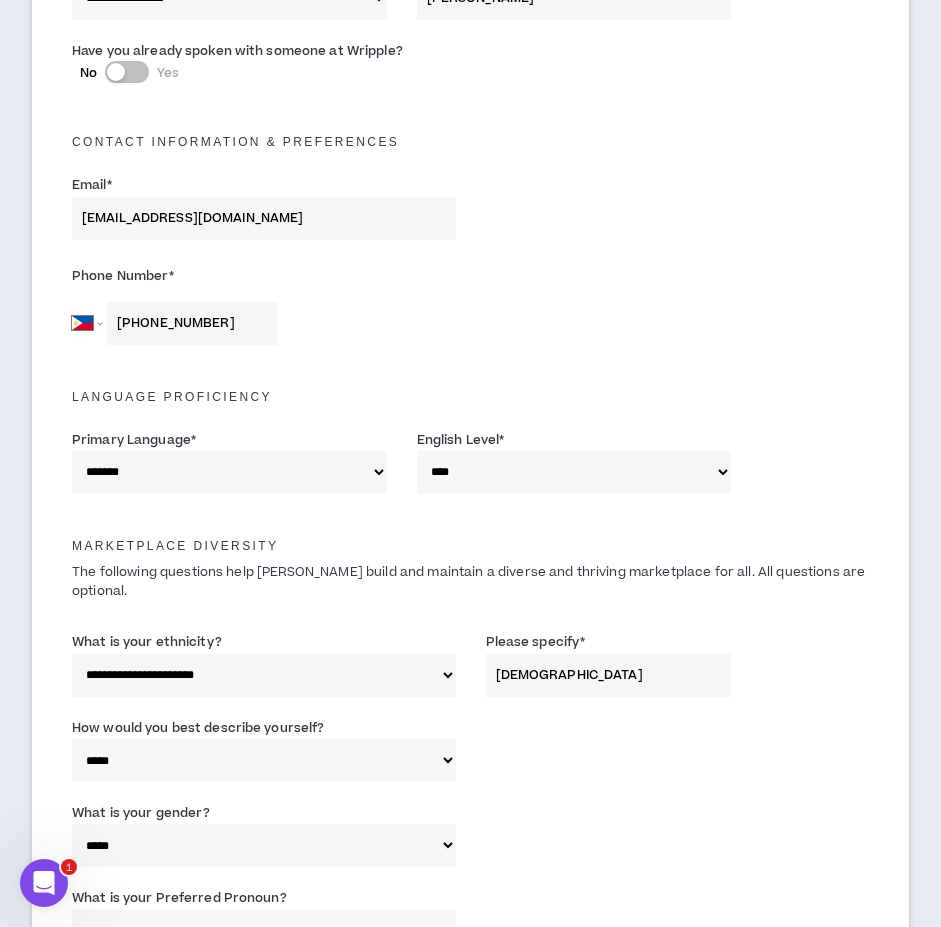 scroll, scrollTop: 765, scrollLeft: 0, axis: vertical 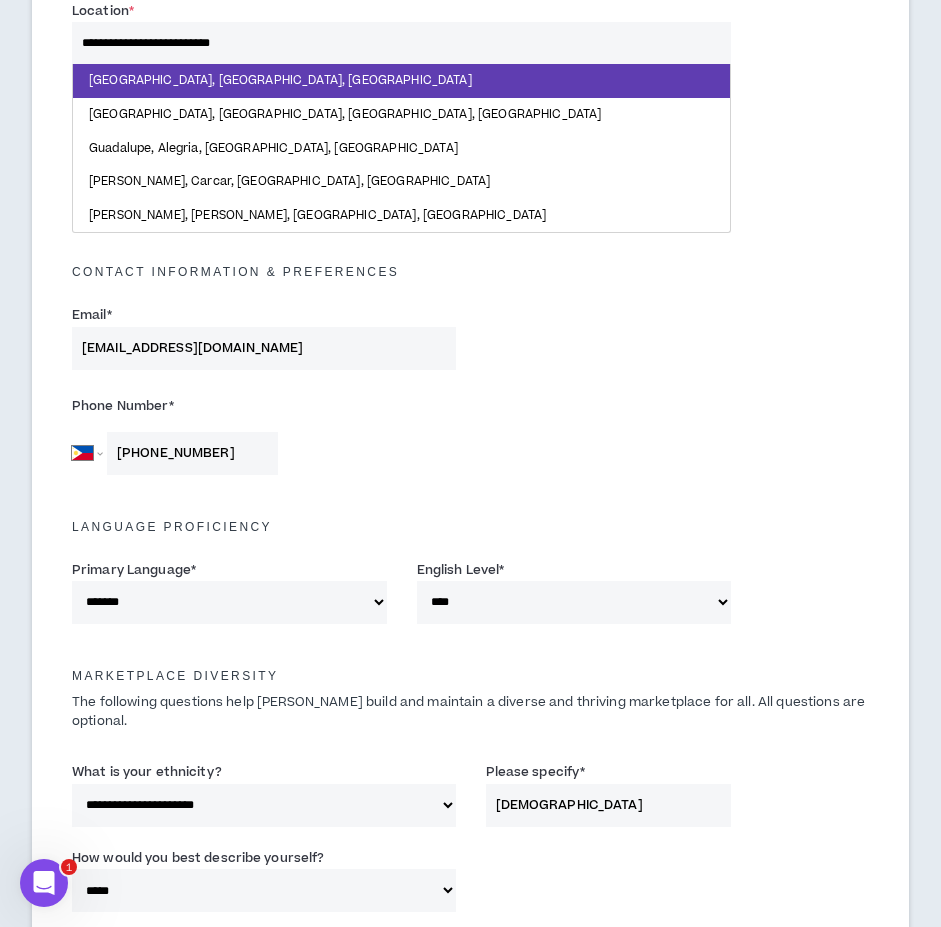 type on "**********" 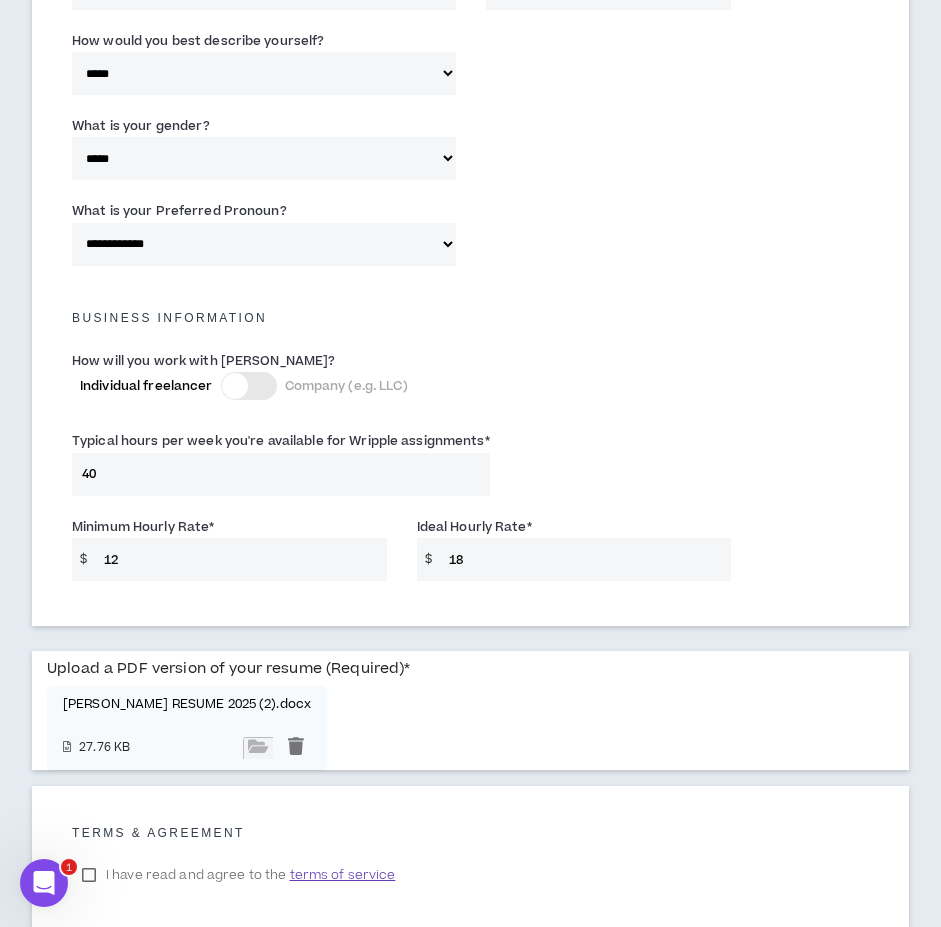 scroll, scrollTop: 1697, scrollLeft: 0, axis: vertical 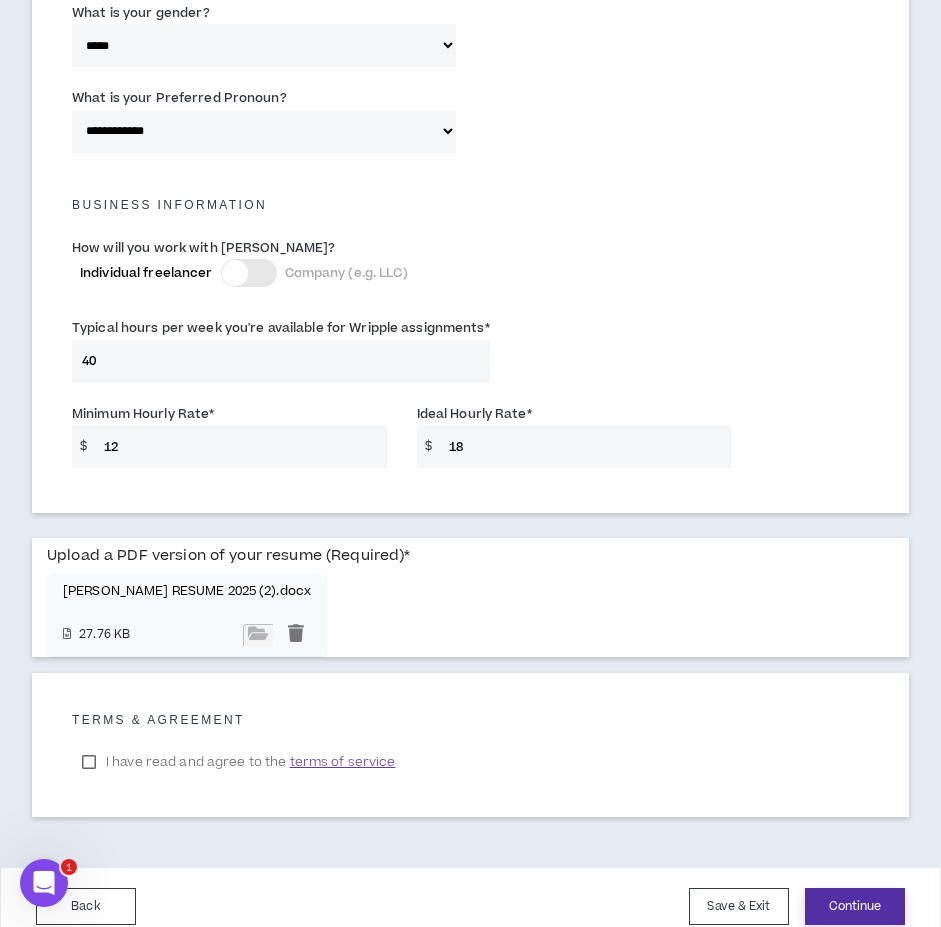 click on "Continue" at bounding box center (855, 906) 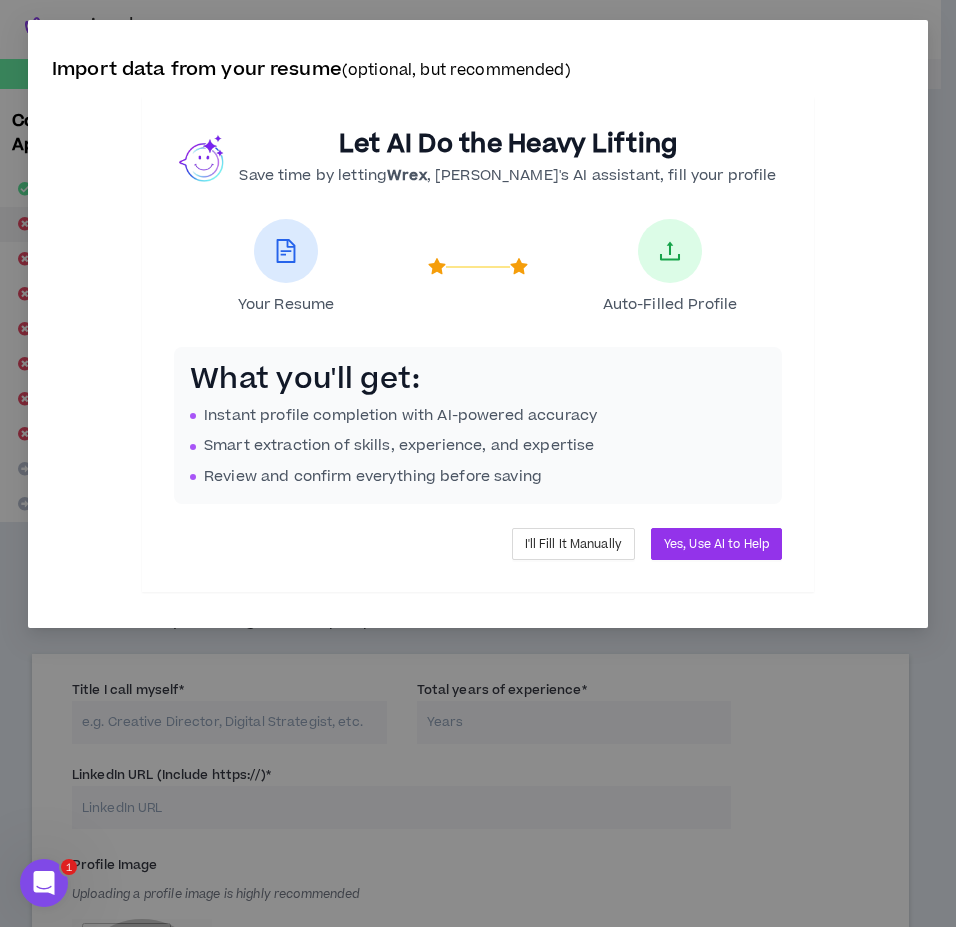 scroll, scrollTop: 0, scrollLeft: 0, axis: both 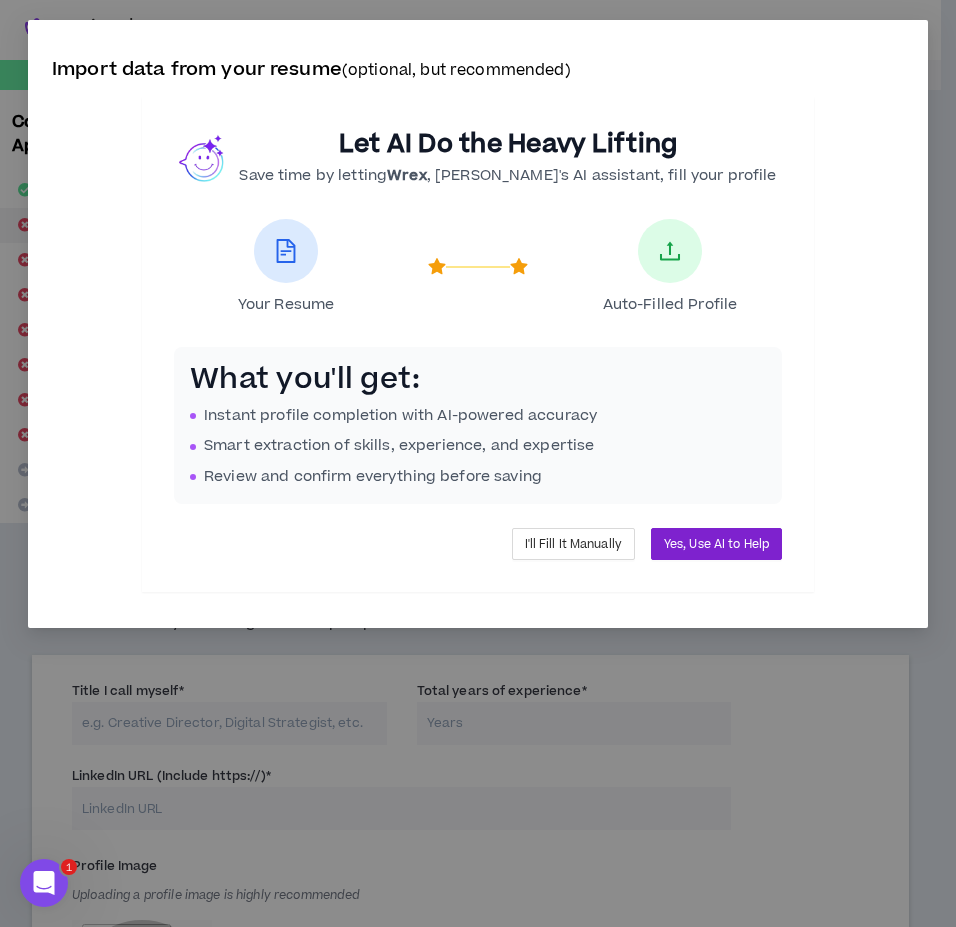 click on "Yes, Use AI to Help" at bounding box center (716, 544) 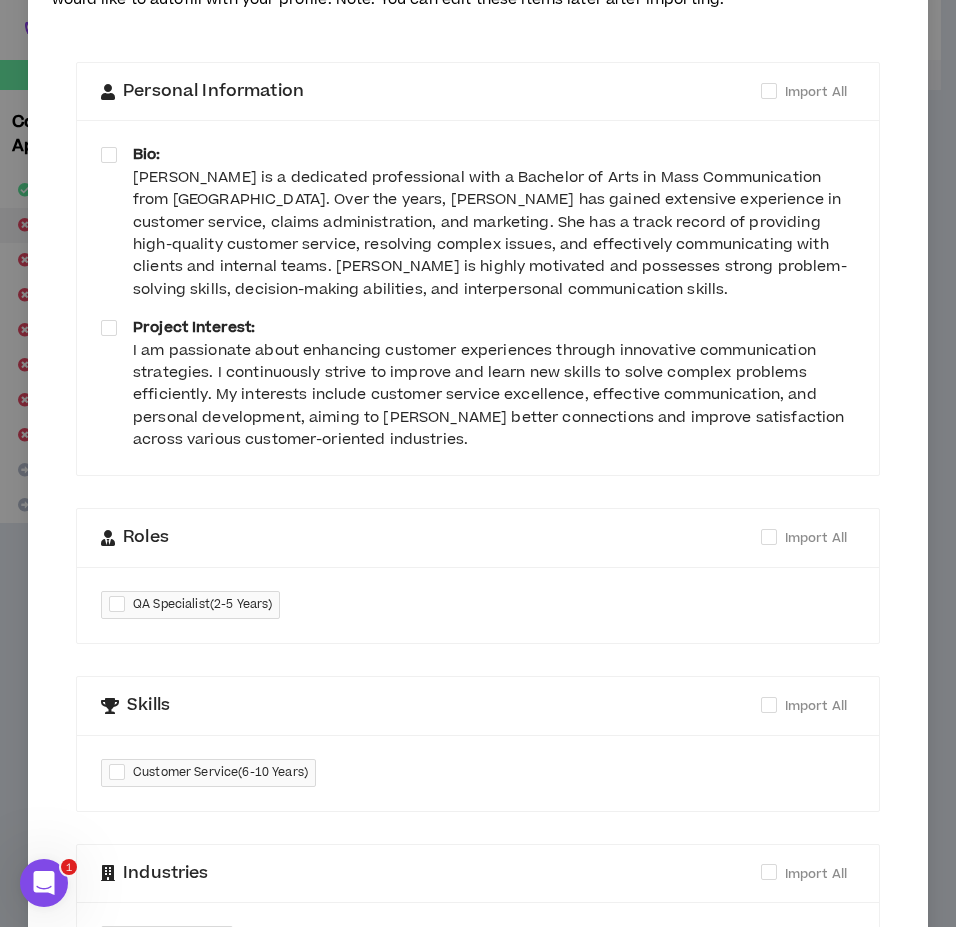 scroll, scrollTop: 327, scrollLeft: 0, axis: vertical 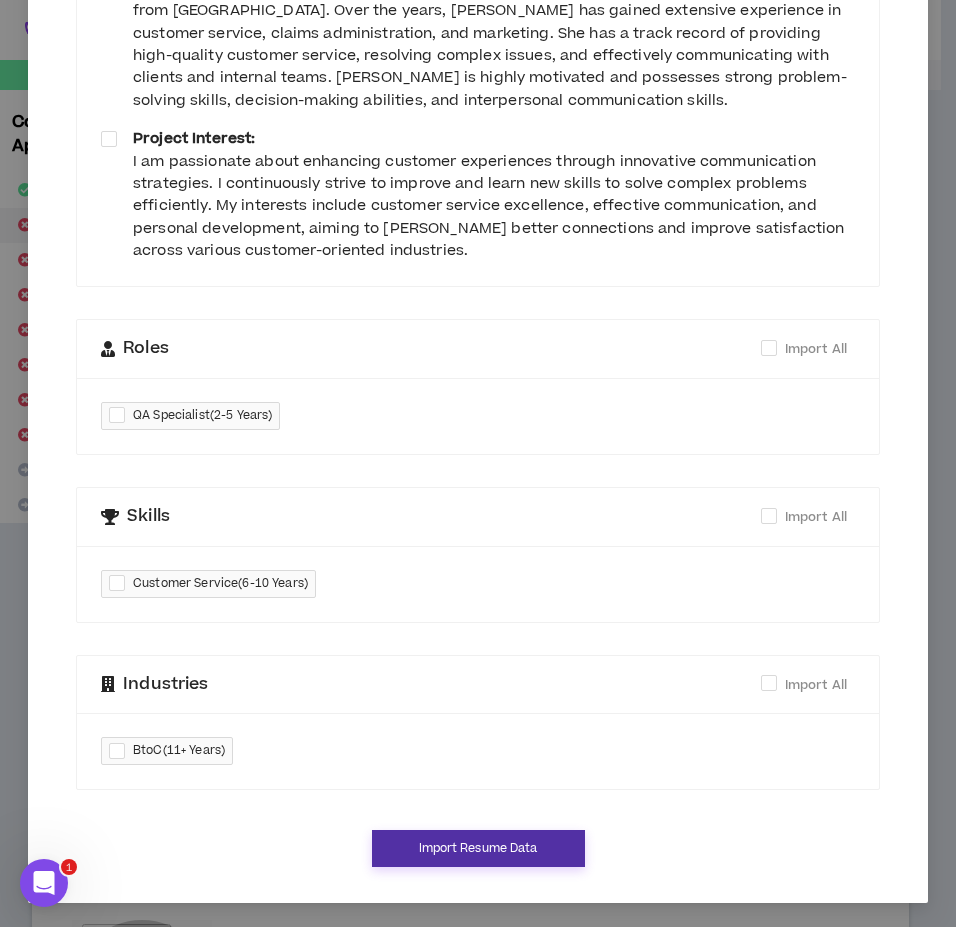 click on "Import Resume Data" at bounding box center [478, 848] 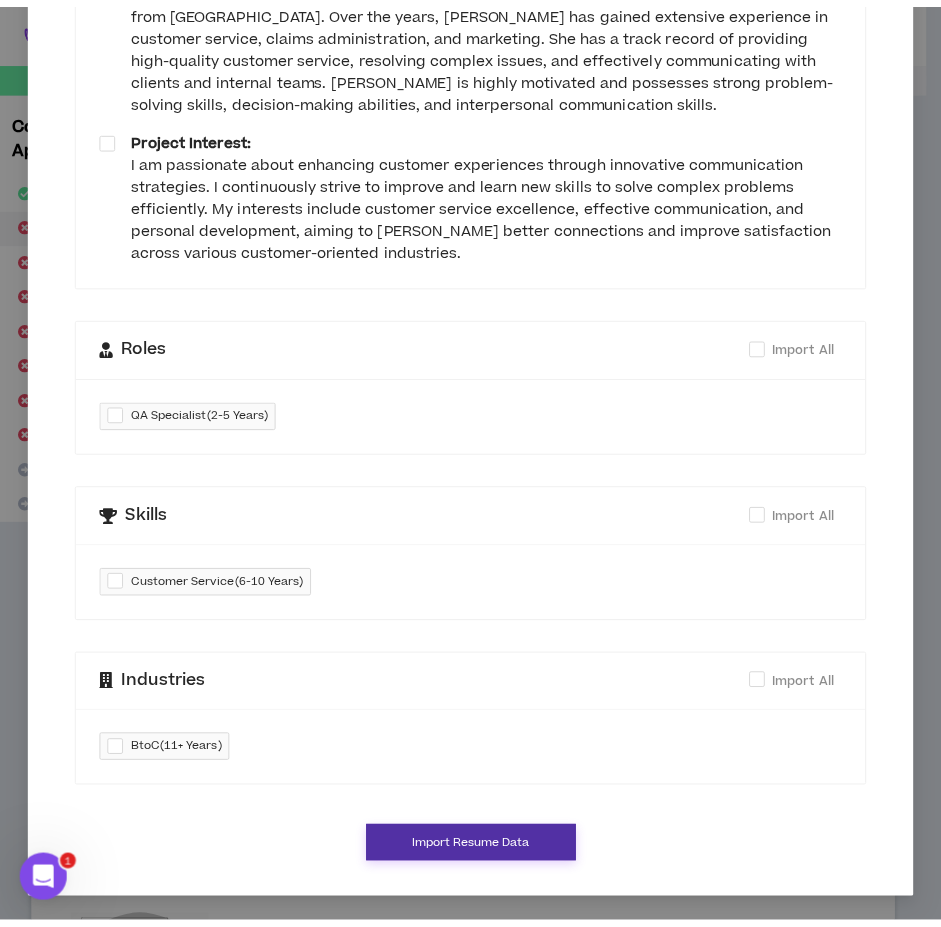 scroll, scrollTop: 307, scrollLeft: 0, axis: vertical 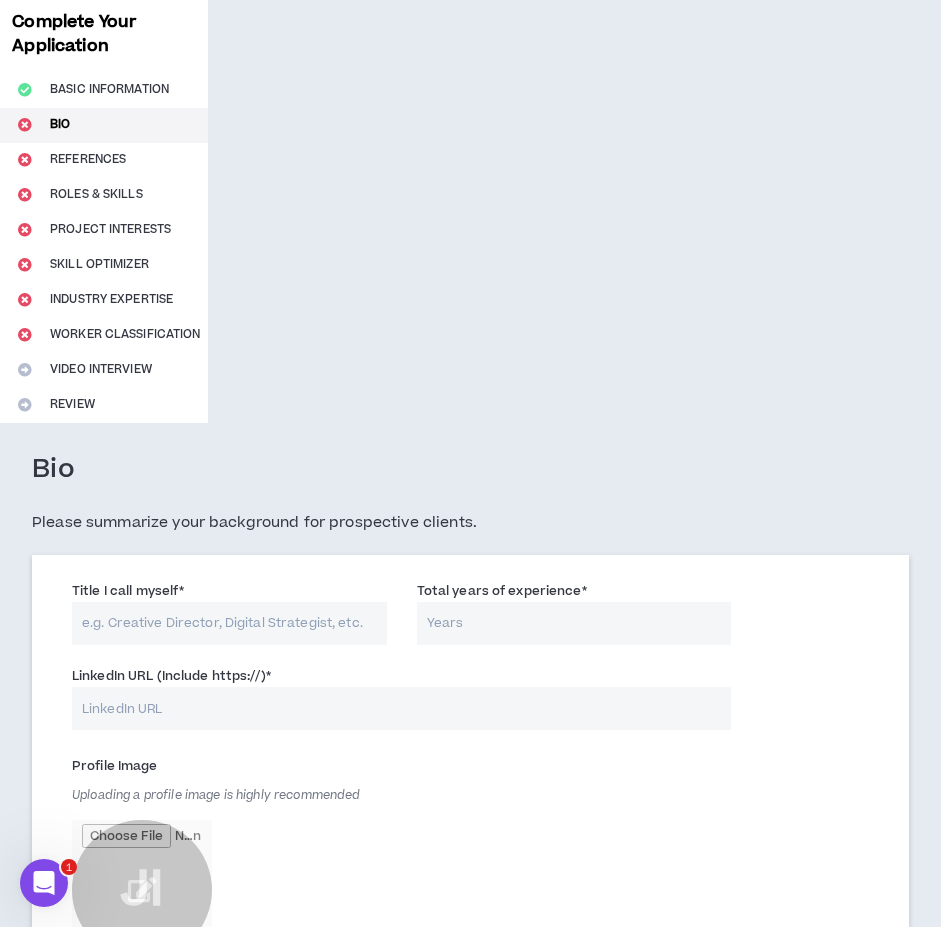click on "Title I call myself  *" at bounding box center (229, 623) 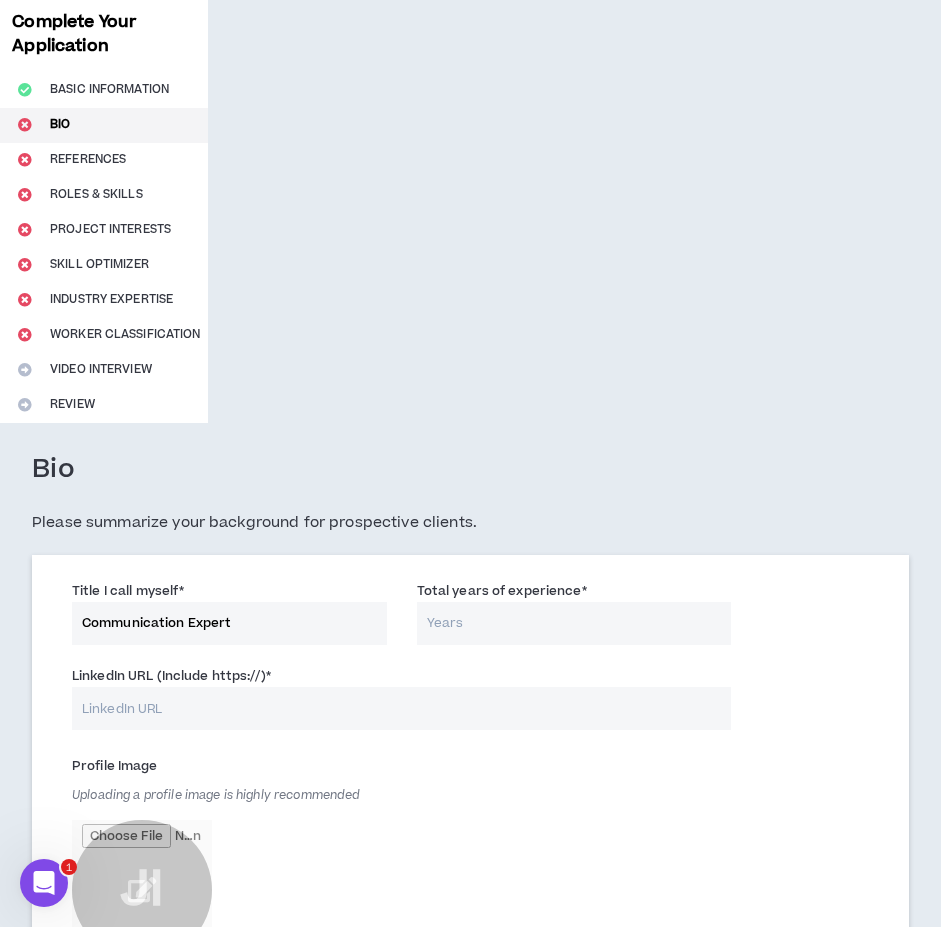 type on "Communication Expert" 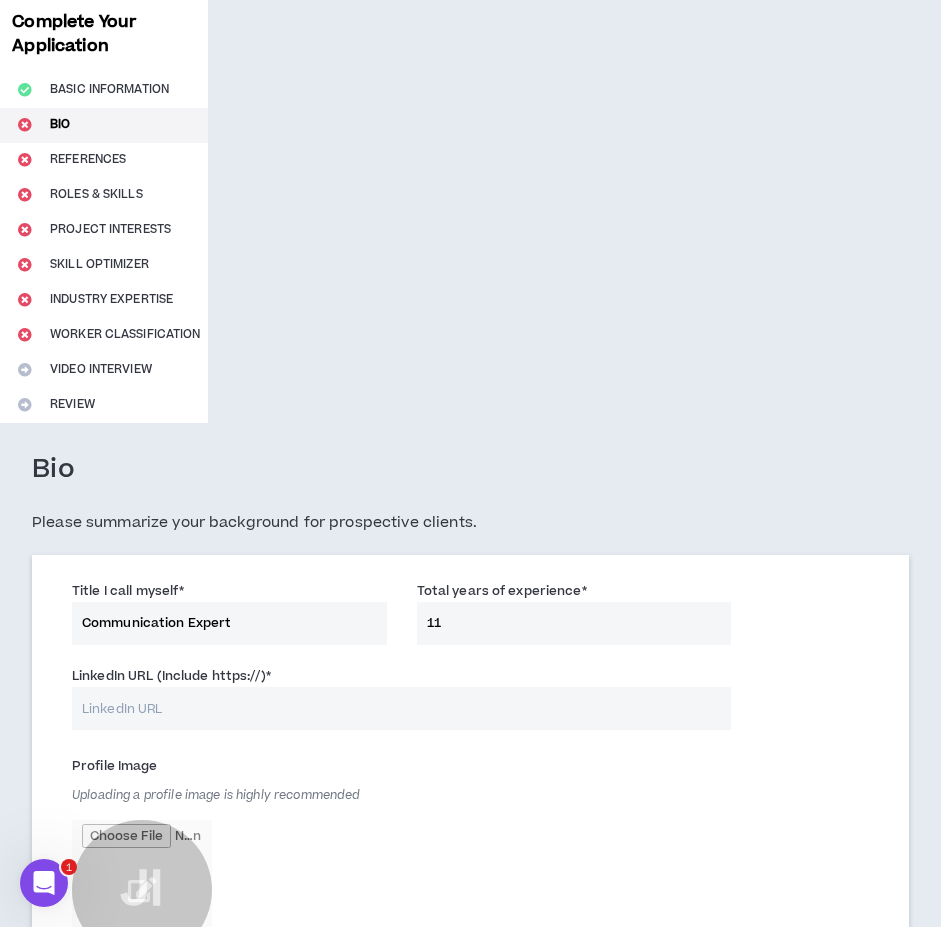 type on "11" 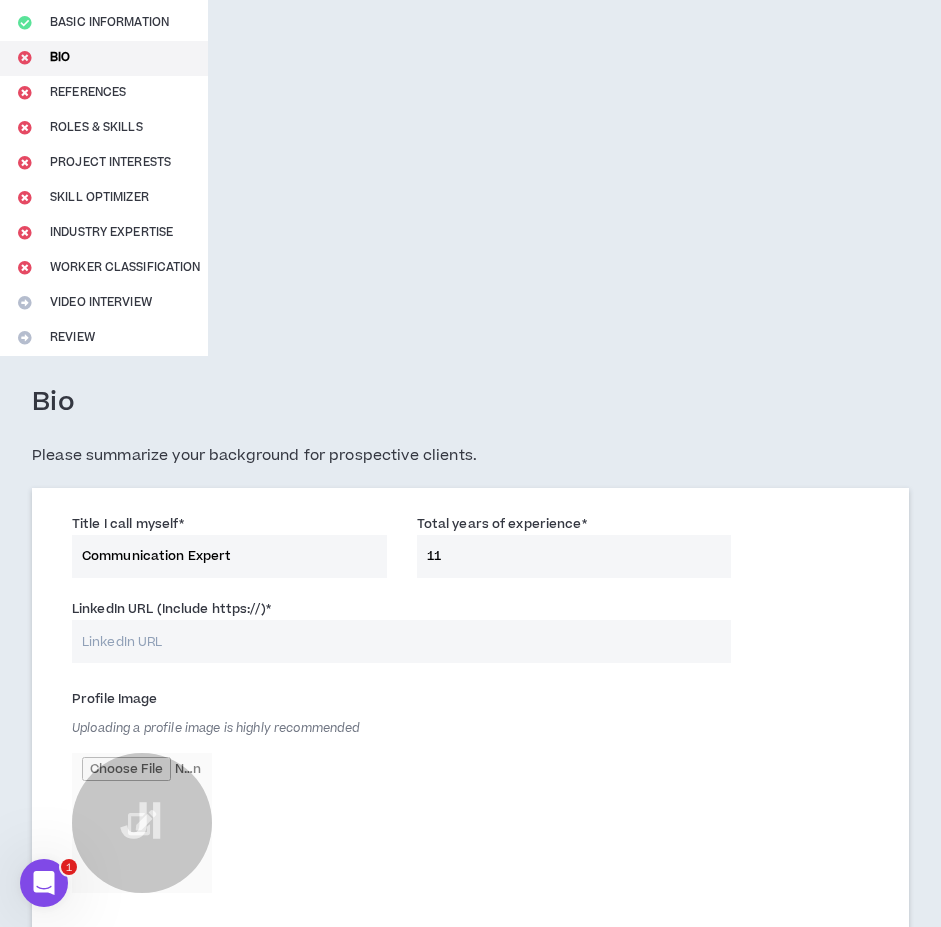 scroll, scrollTop: 200, scrollLeft: 0, axis: vertical 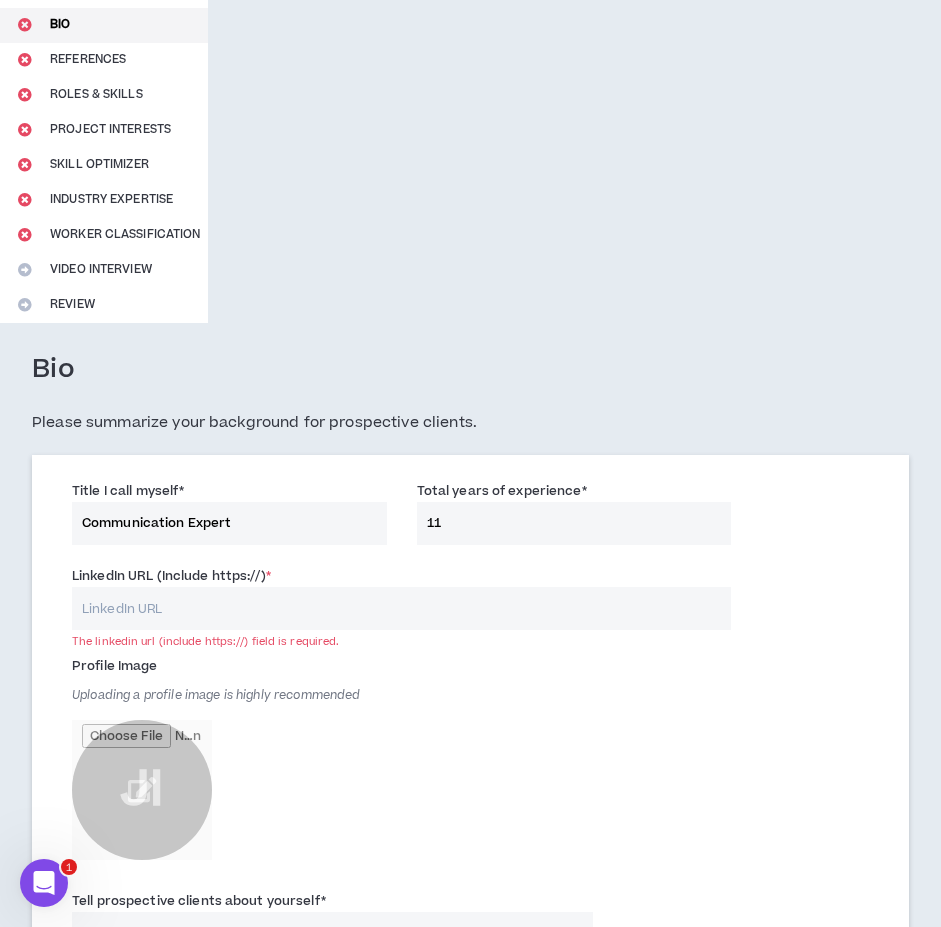 click on "LinkedIn URL (Include https://)  *" at bounding box center [401, 608] 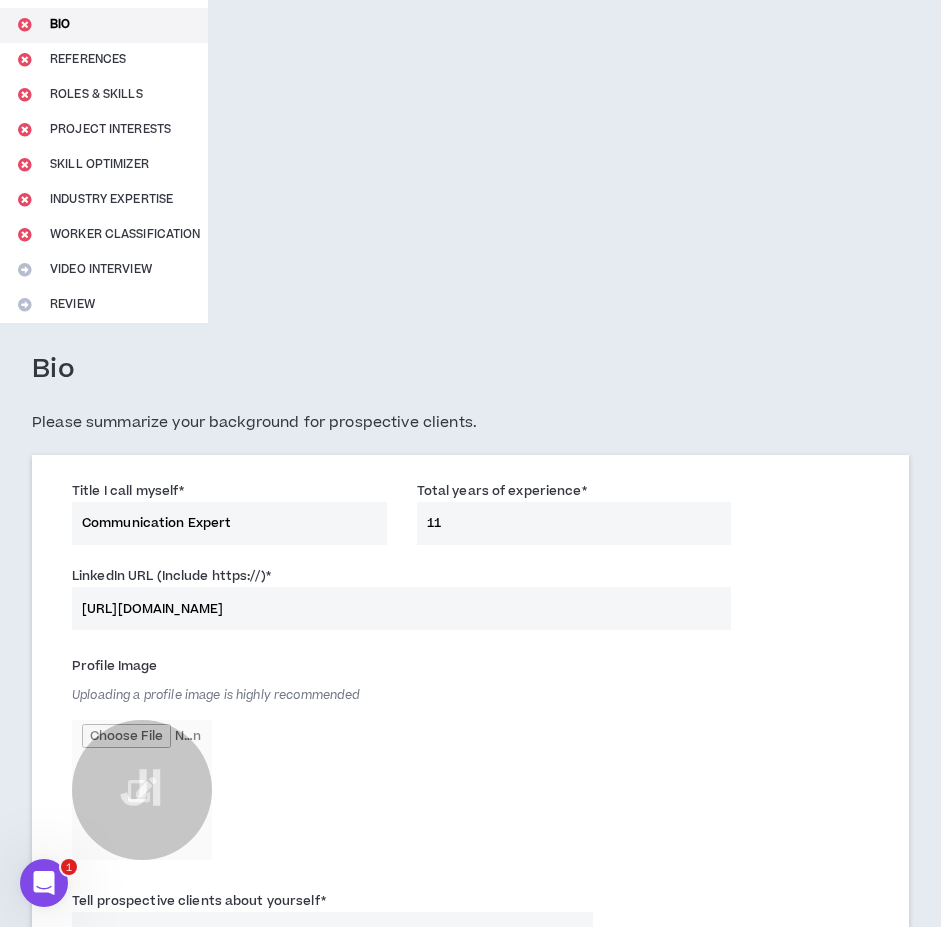 type on "[URL][DOMAIN_NAME]" 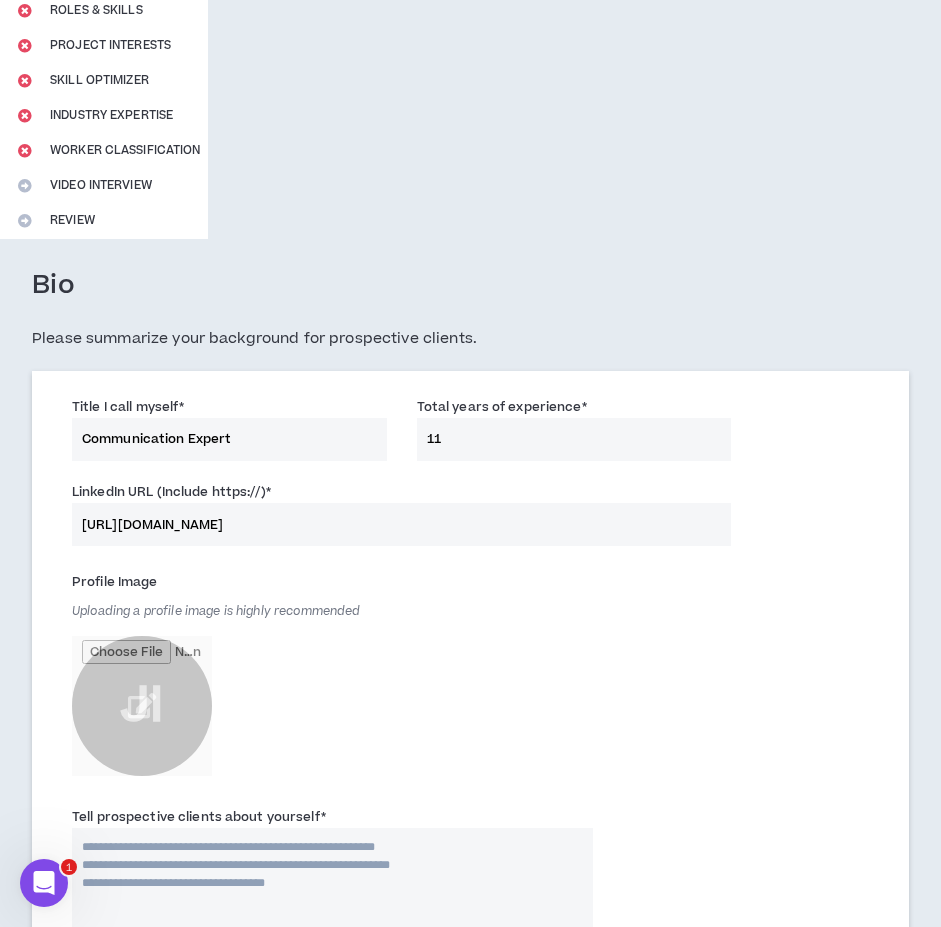 scroll, scrollTop: 400, scrollLeft: 0, axis: vertical 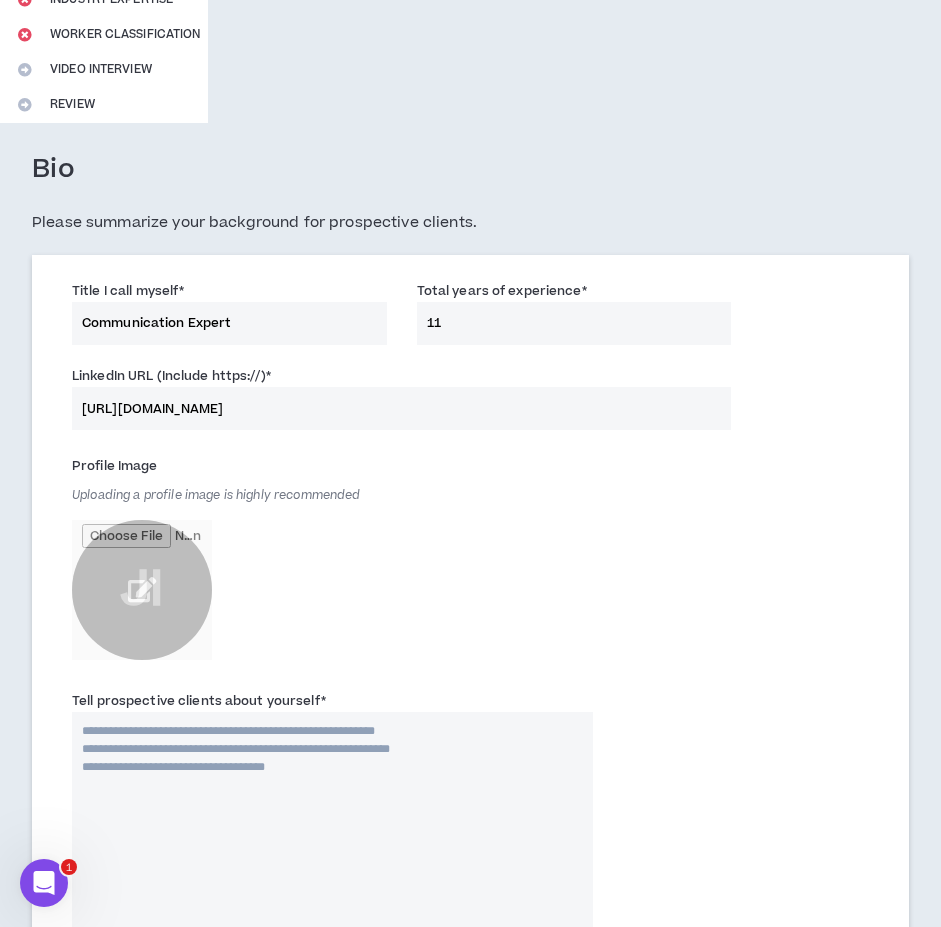 click at bounding box center (142, 590) 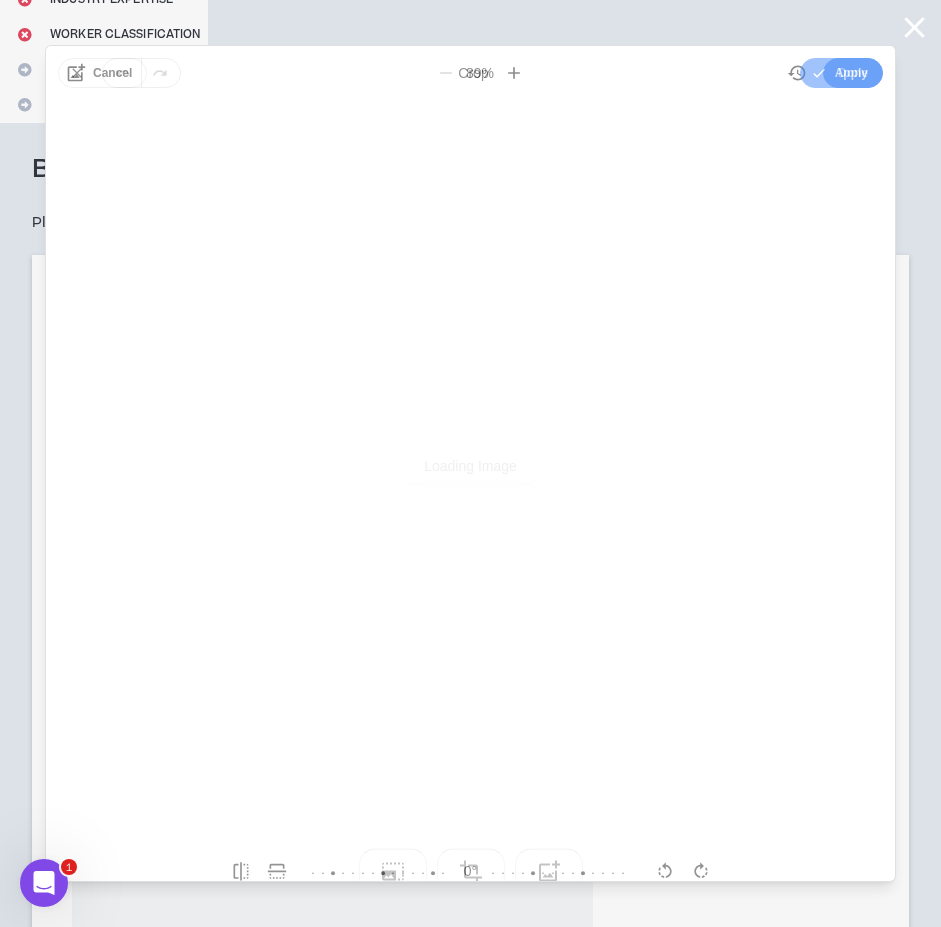 scroll, scrollTop: 0, scrollLeft: 0, axis: both 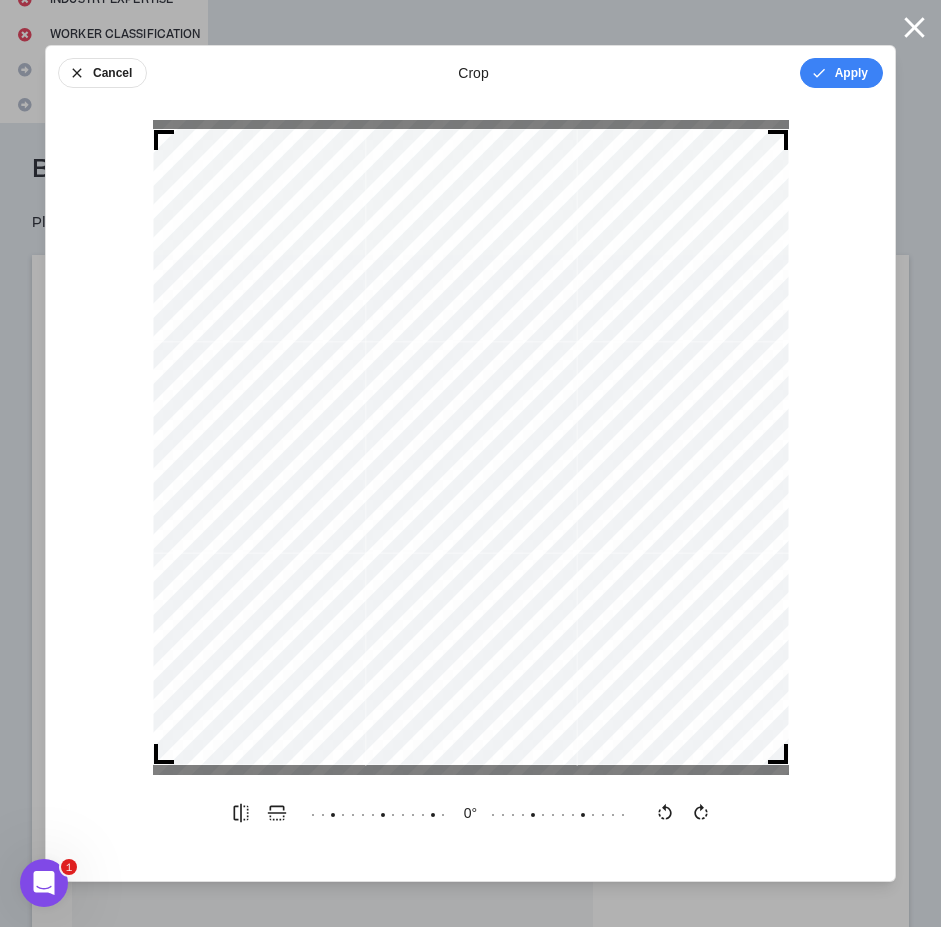 drag, startPoint x: 776, startPoint y: 134, endPoint x: 782, endPoint y: 123, distance: 12.529964 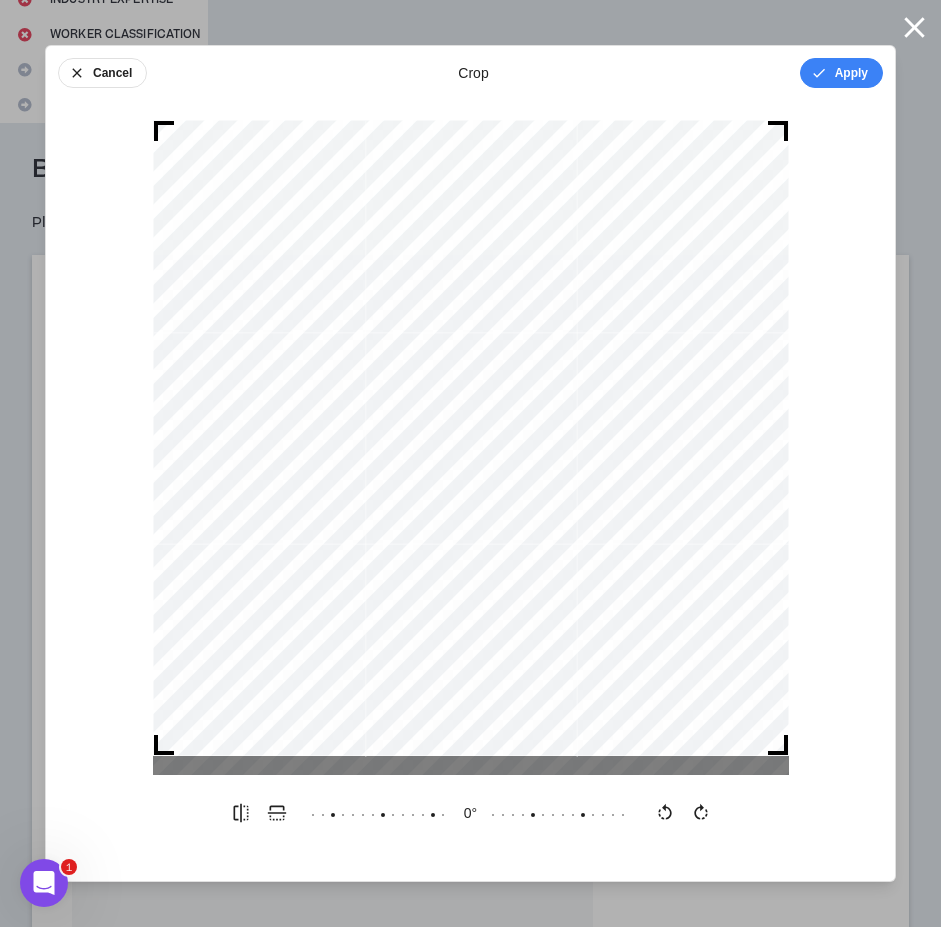 drag, startPoint x: 587, startPoint y: 552, endPoint x: 591, endPoint y: 519, distance: 33.24154 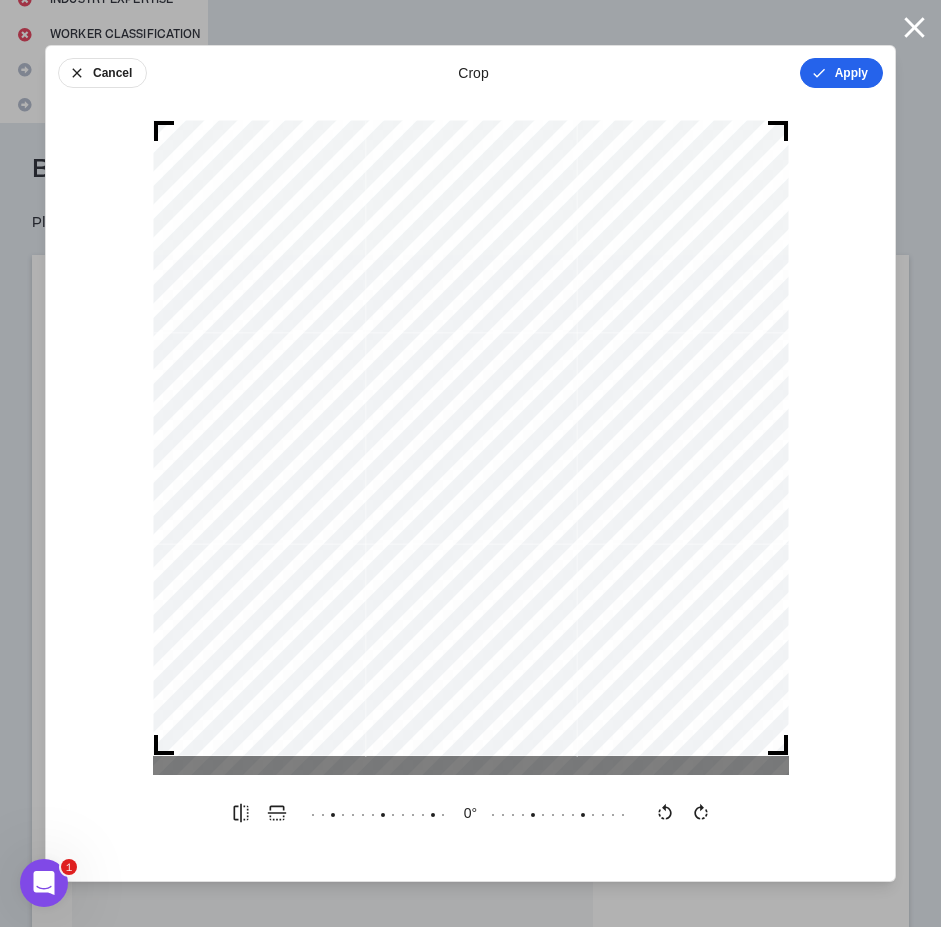 click on "Apply" at bounding box center [841, 73] 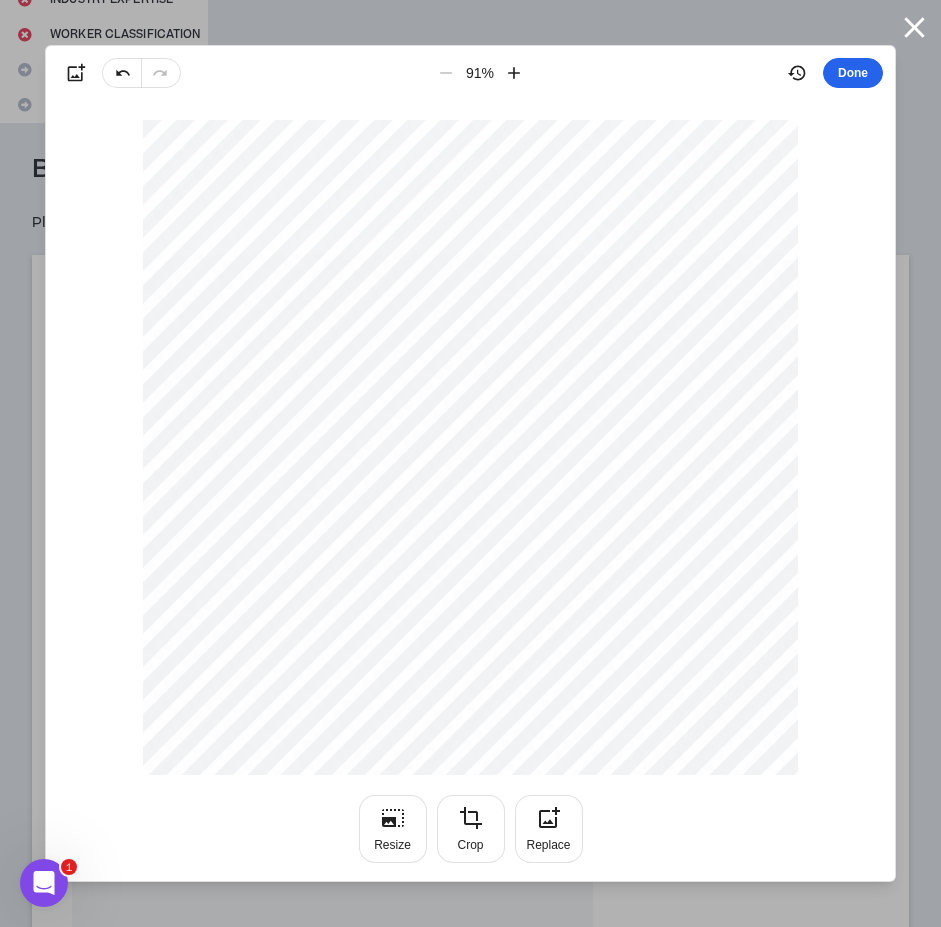 click on "Done" at bounding box center (853, 73) 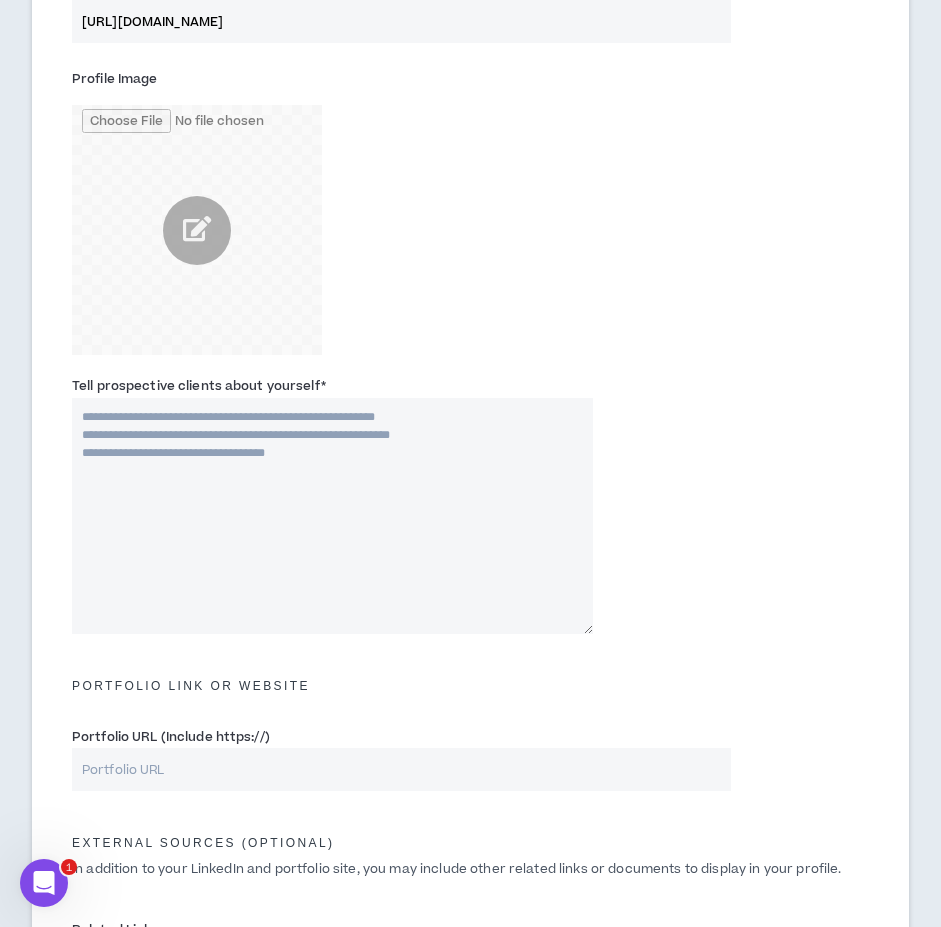 scroll, scrollTop: 800, scrollLeft: 0, axis: vertical 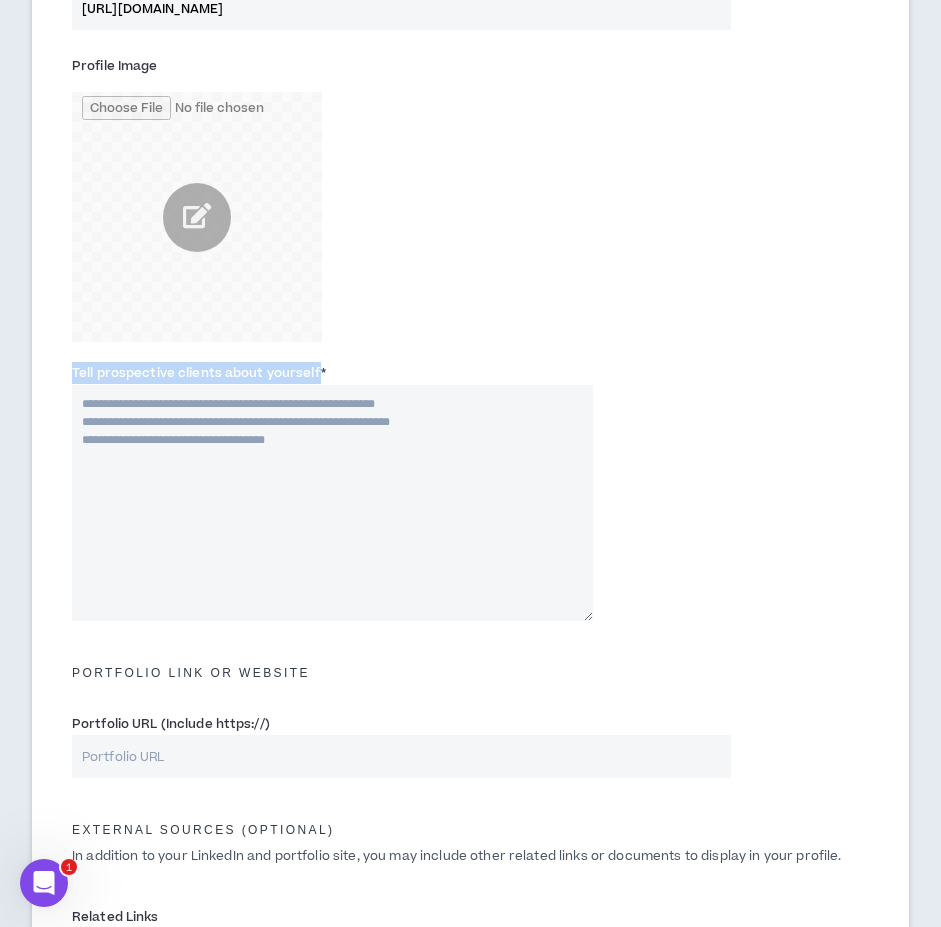 drag, startPoint x: 72, startPoint y: 368, endPoint x: 316, endPoint y: 371, distance: 244.01845 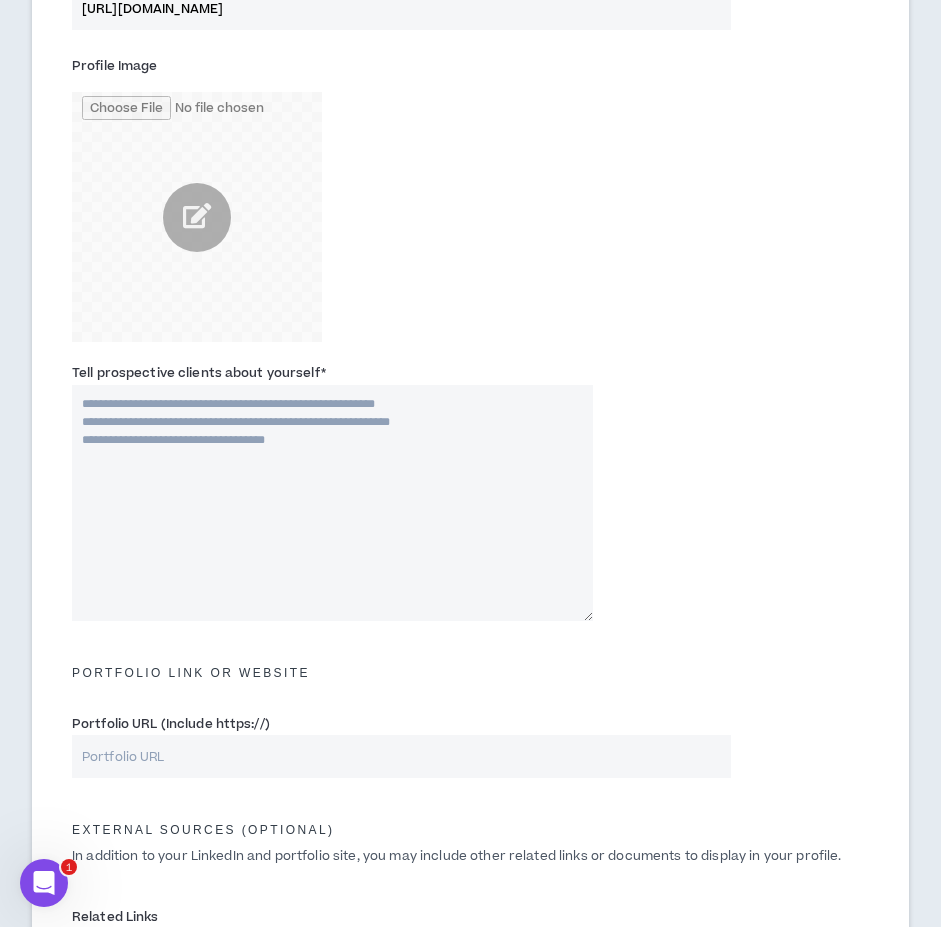 click on "Tell prospective clients about yourself  *" at bounding box center (332, 503) 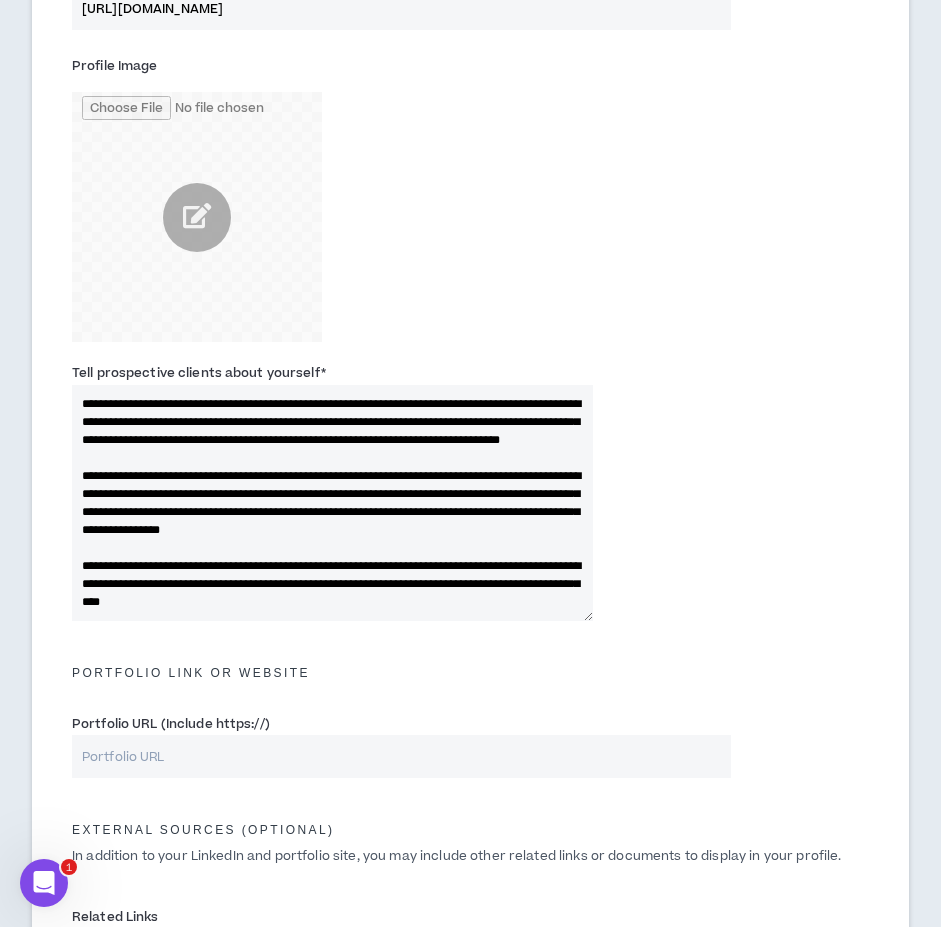 scroll, scrollTop: 0, scrollLeft: 0, axis: both 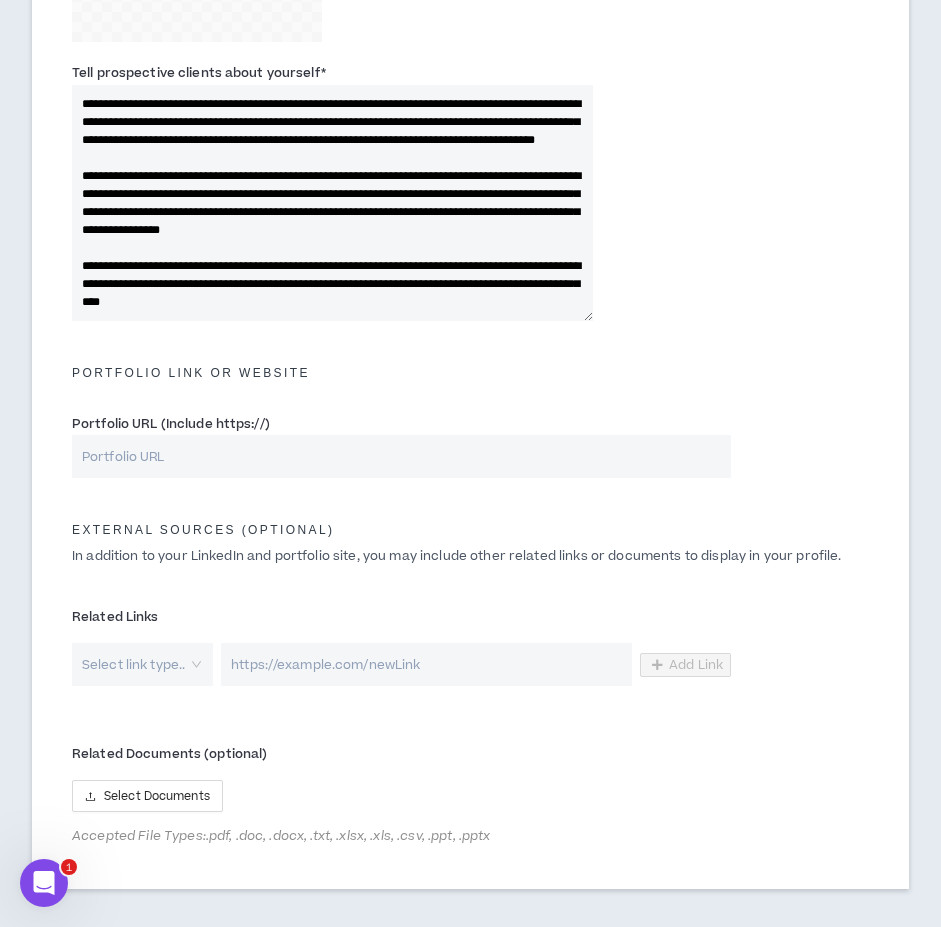 type on "**********" 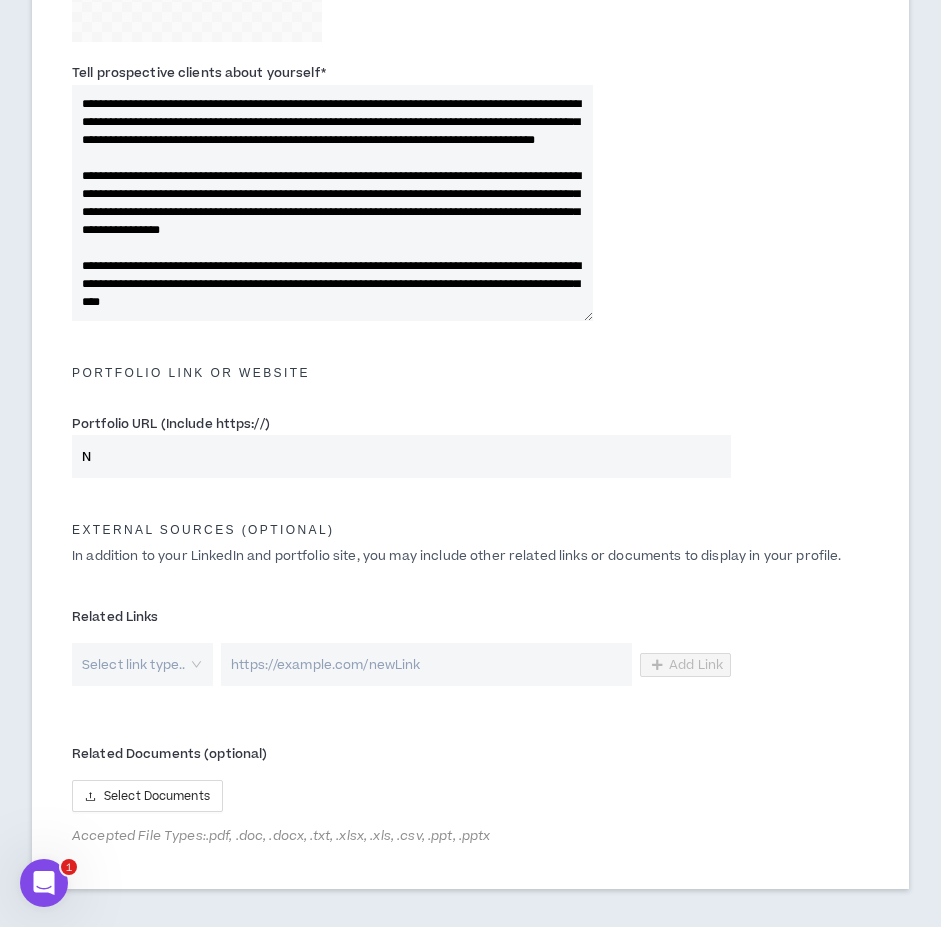 type on "NA" 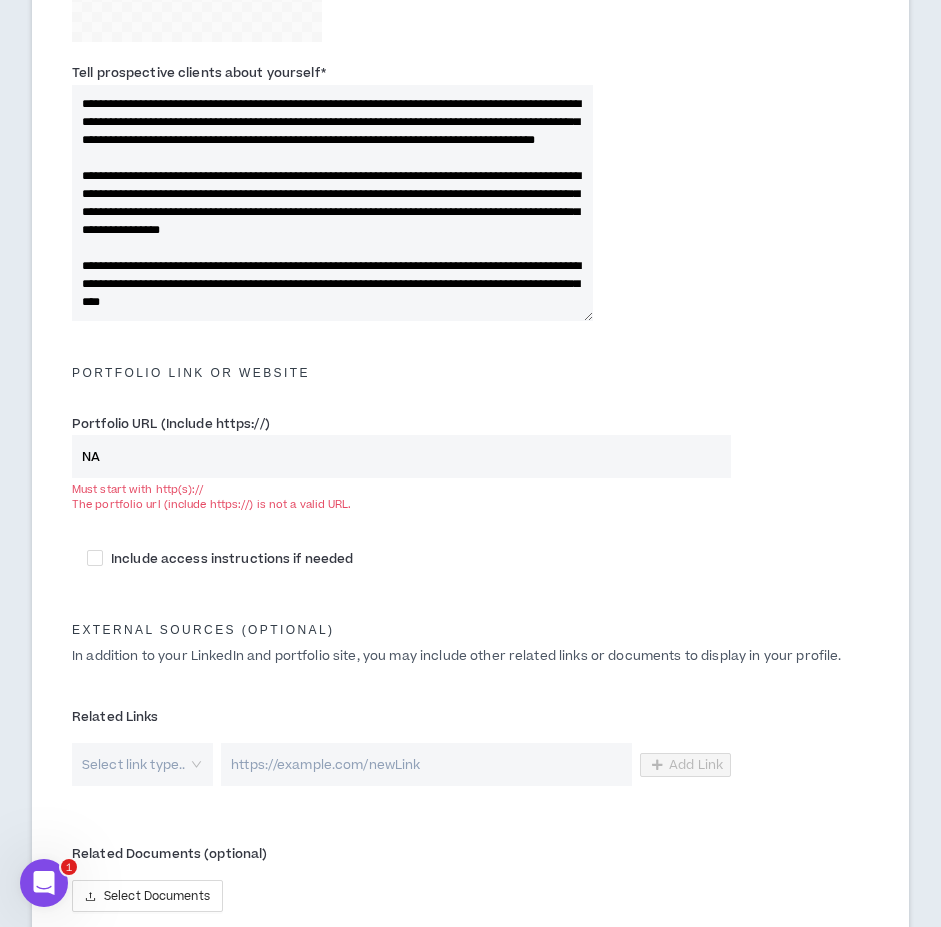 click on "NA" at bounding box center [401, 456] 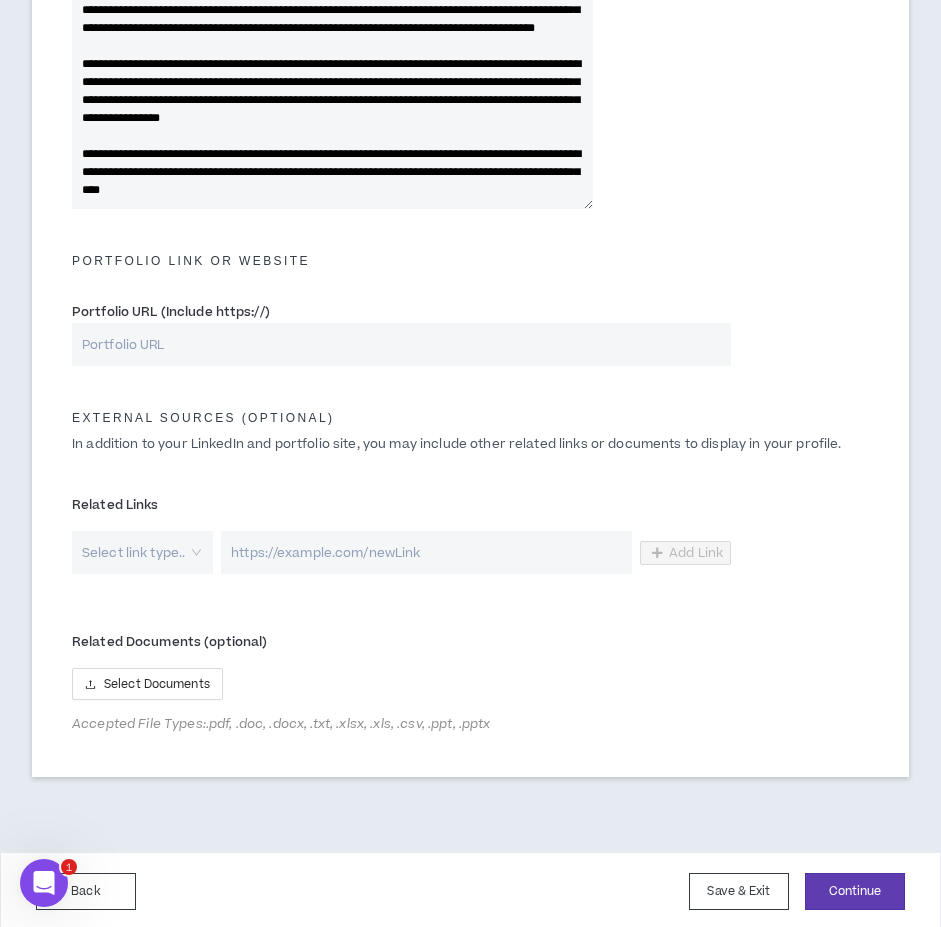 scroll, scrollTop: 1216, scrollLeft: 0, axis: vertical 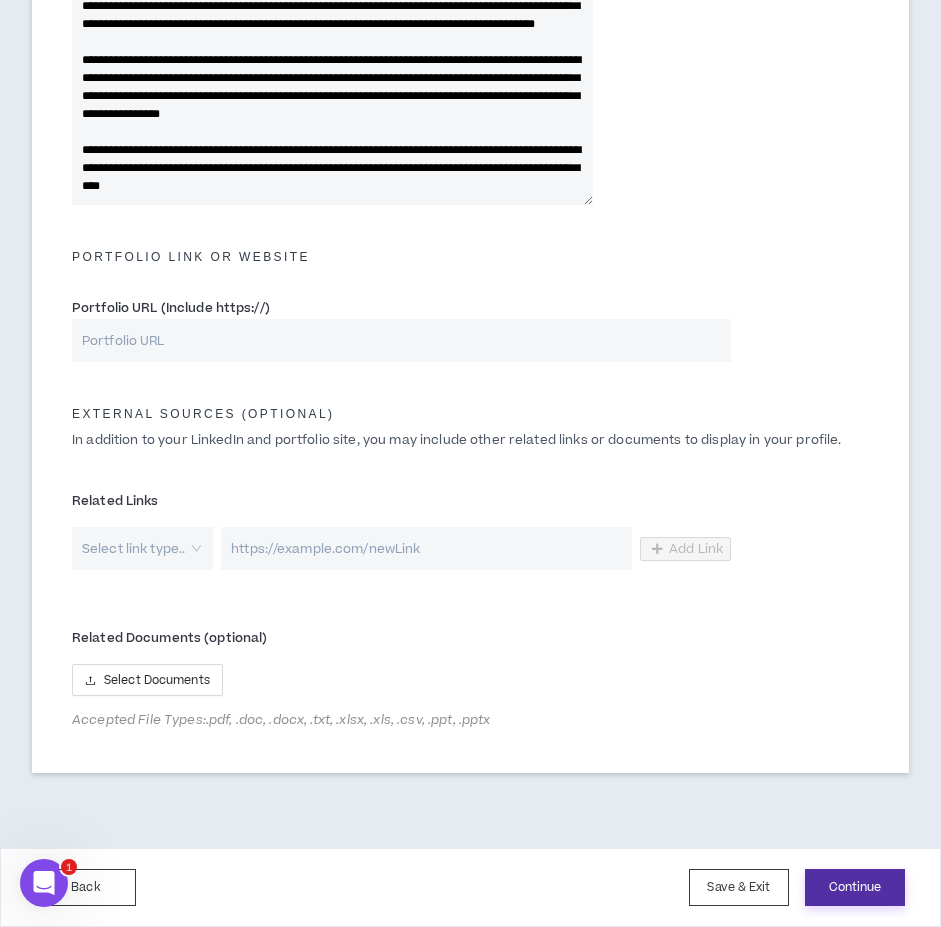 click on "Continue" at bounding box center [855, 887] 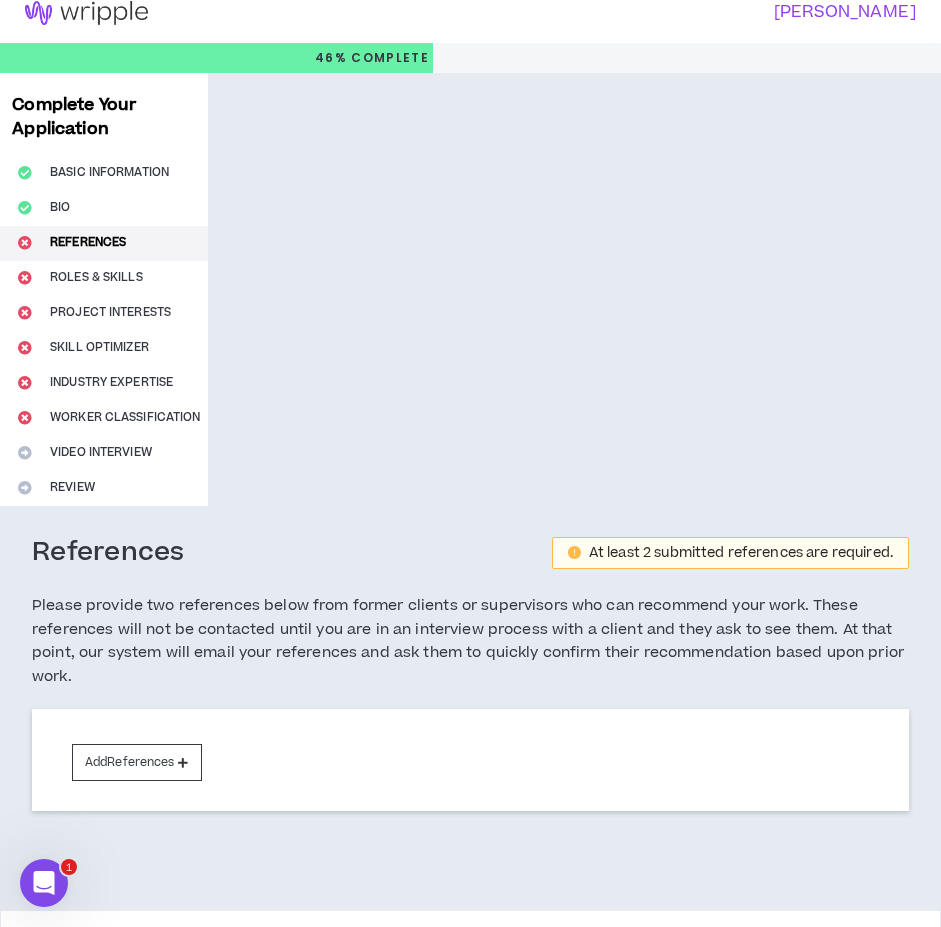 scroll, scrollTop: 0, scrollLeft: 0, axis: both 